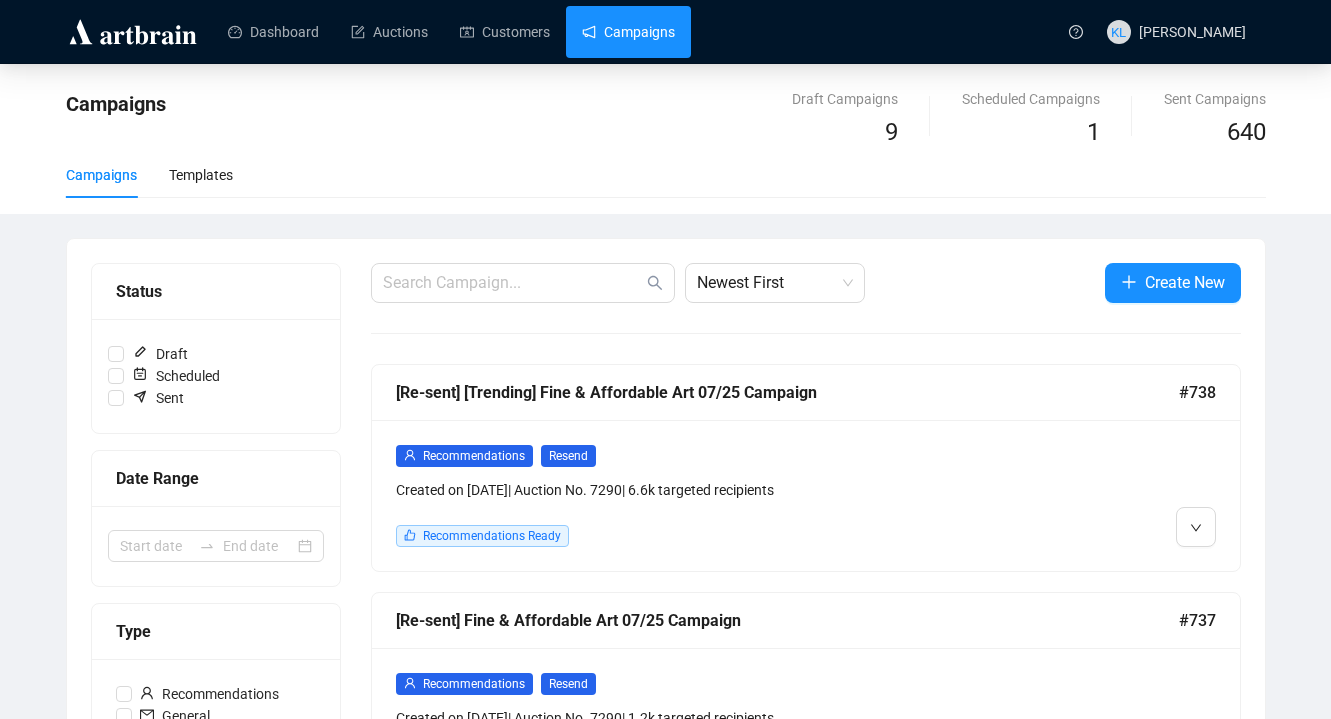 scroll, scrollTop: 324, scrollLeft: 0, axis: vertical 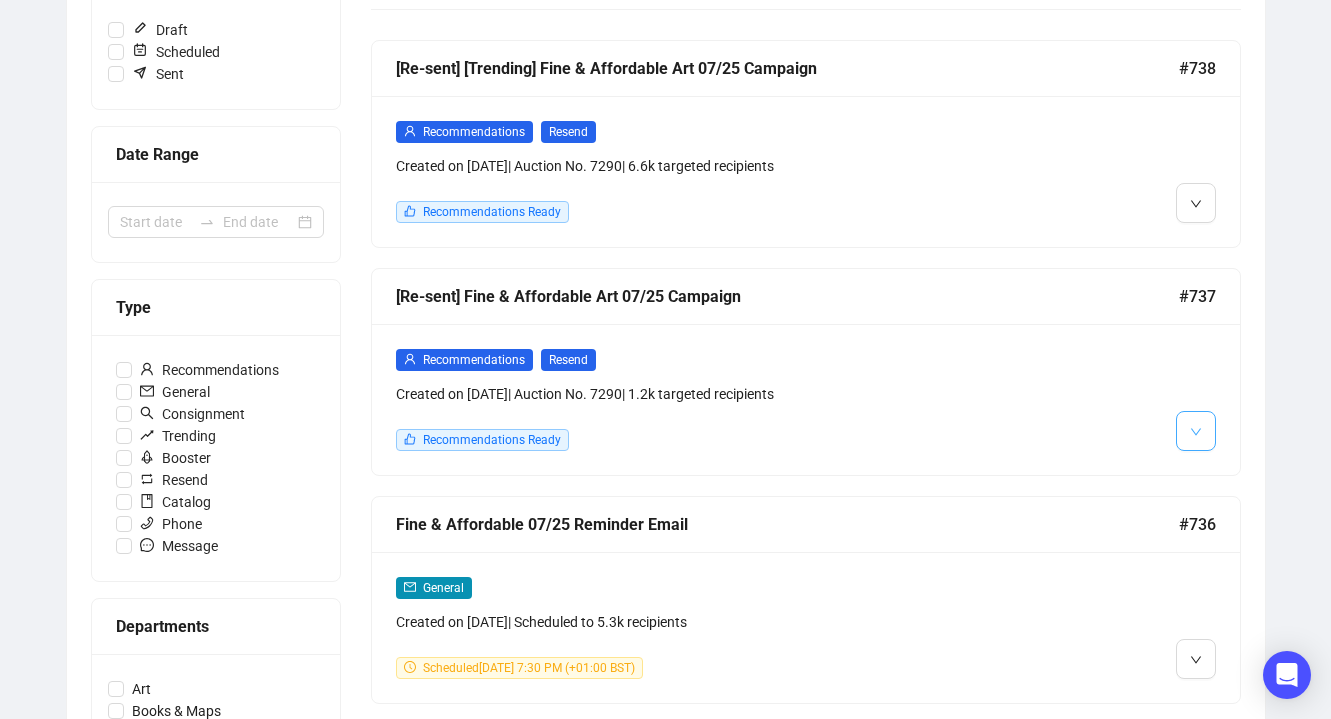 click at bounding box center (1196, 431) 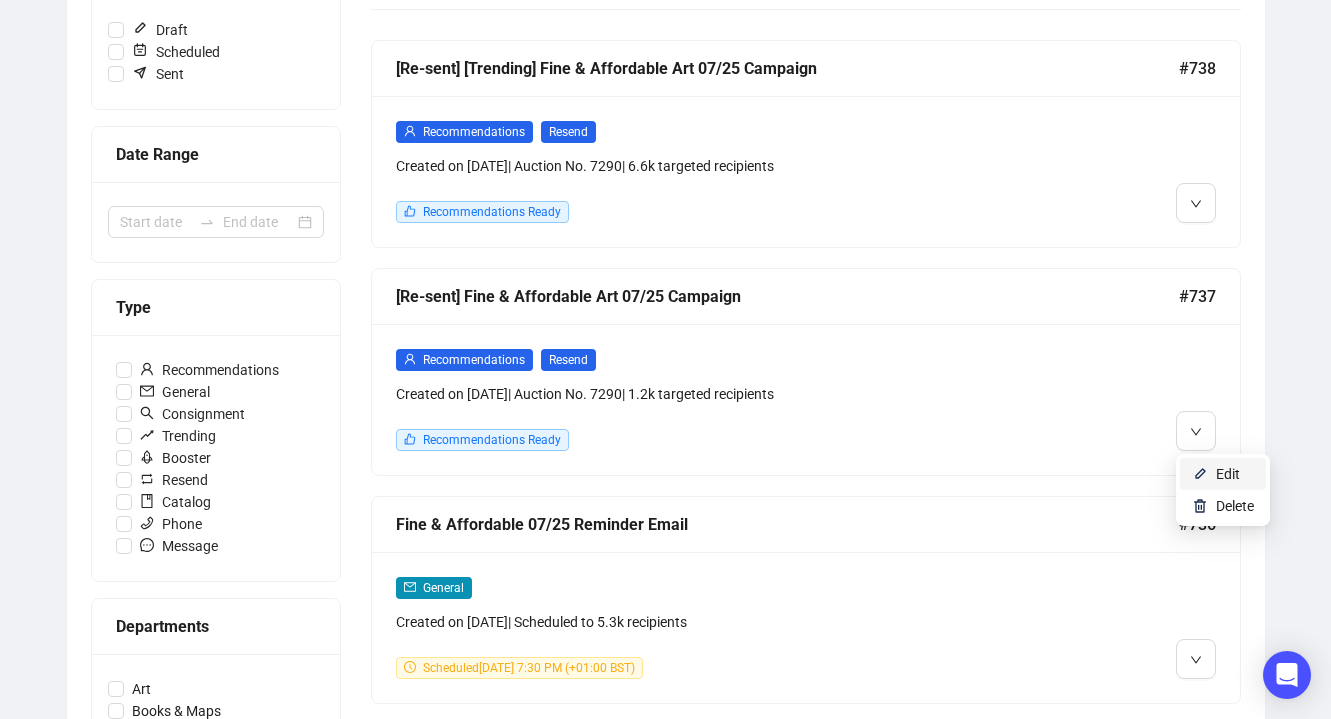 click at bounding box center (1200, 474) 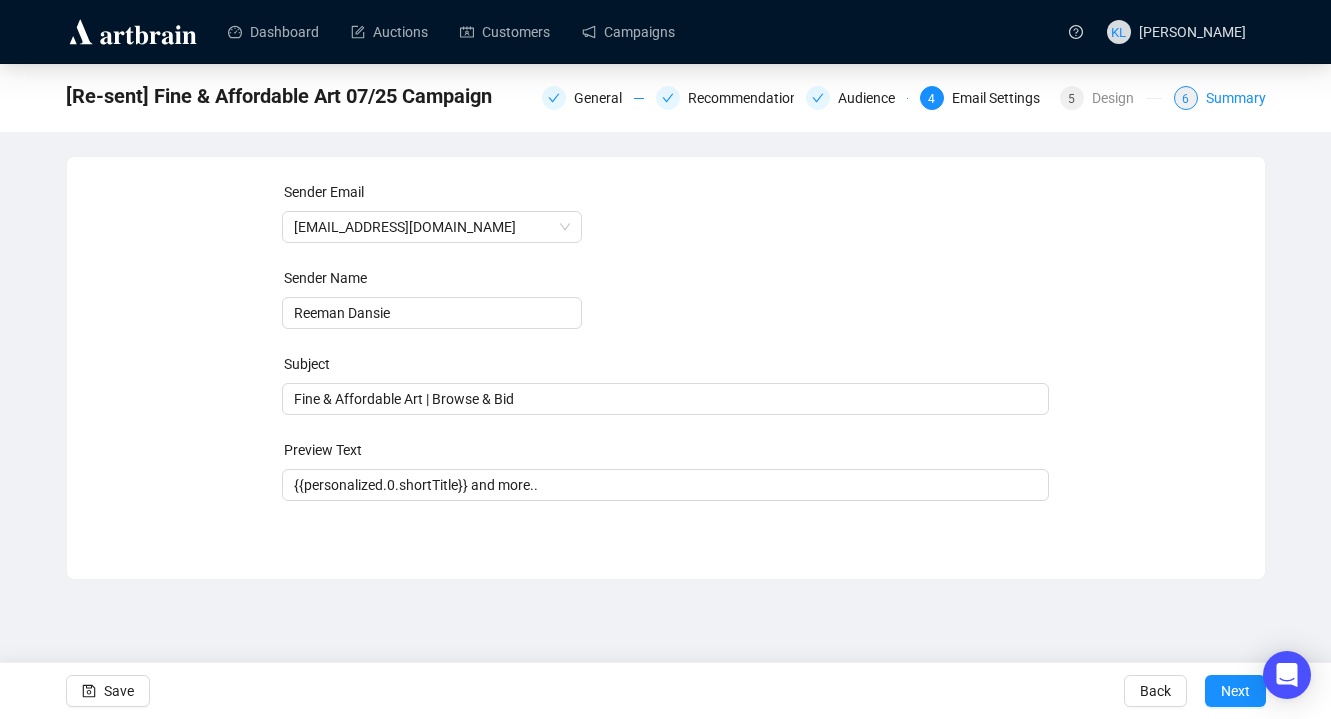 click on "6" at bounding box center (1186, 98) 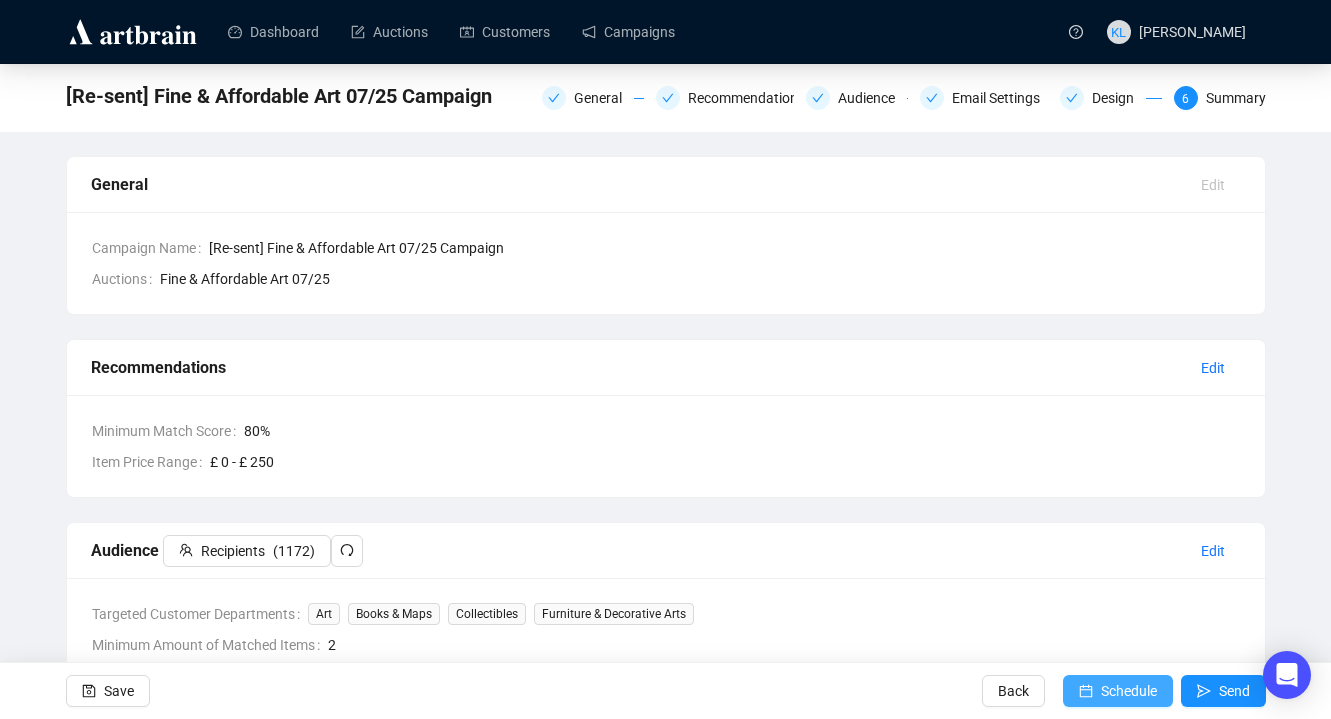 click on "Schedule" at bounding box center [1129, 691] 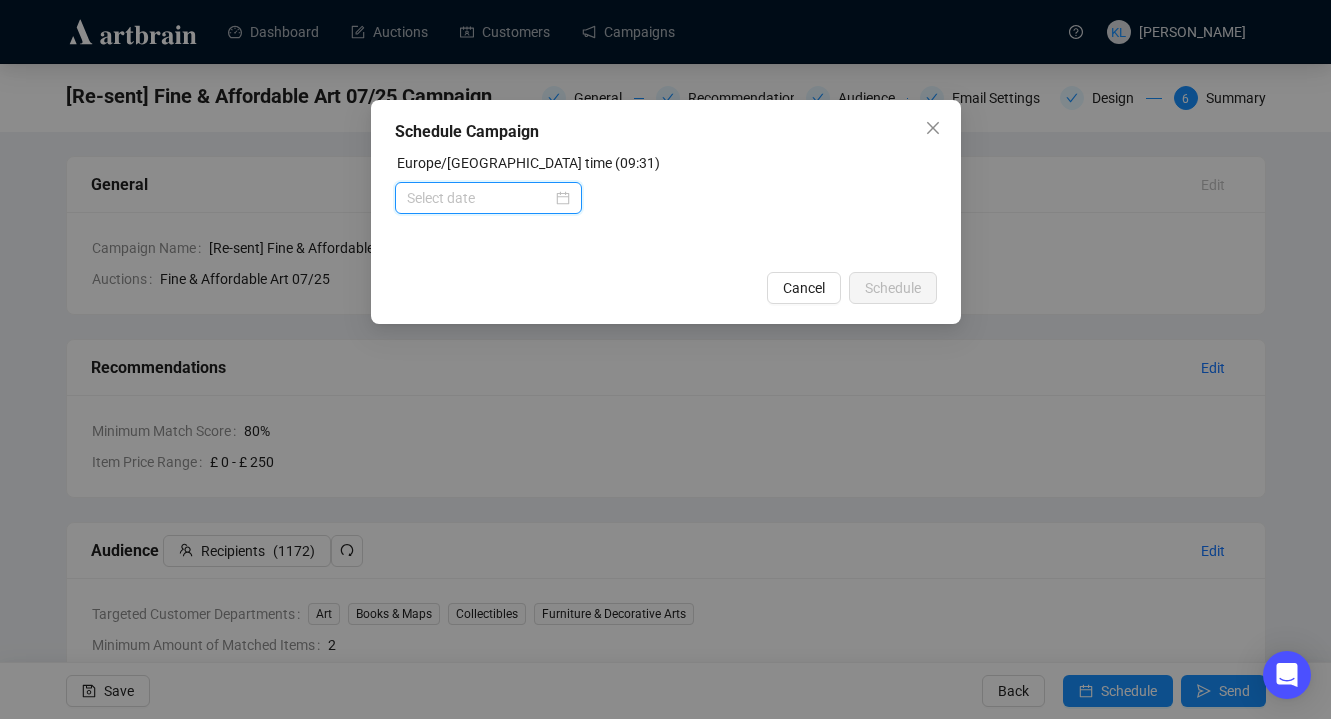 click at bounding box center (479, 198) 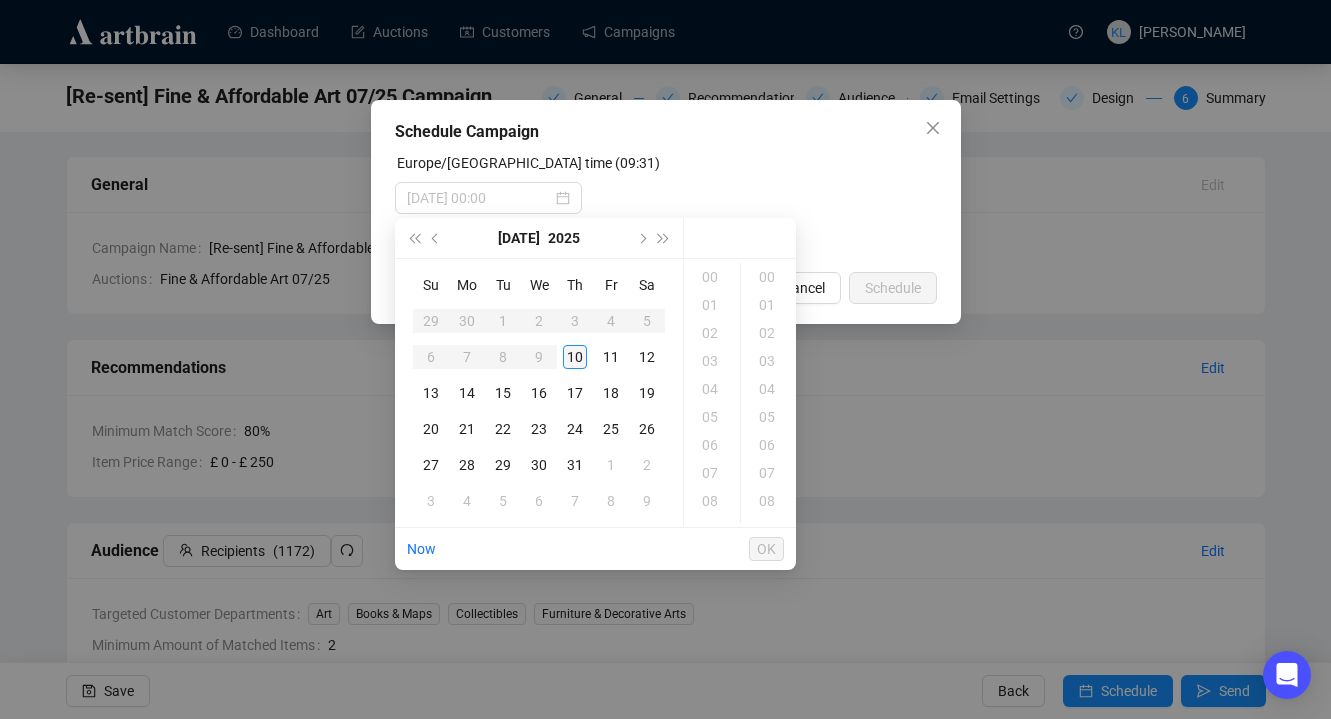 click on "10" at bounding box center (575, 357) 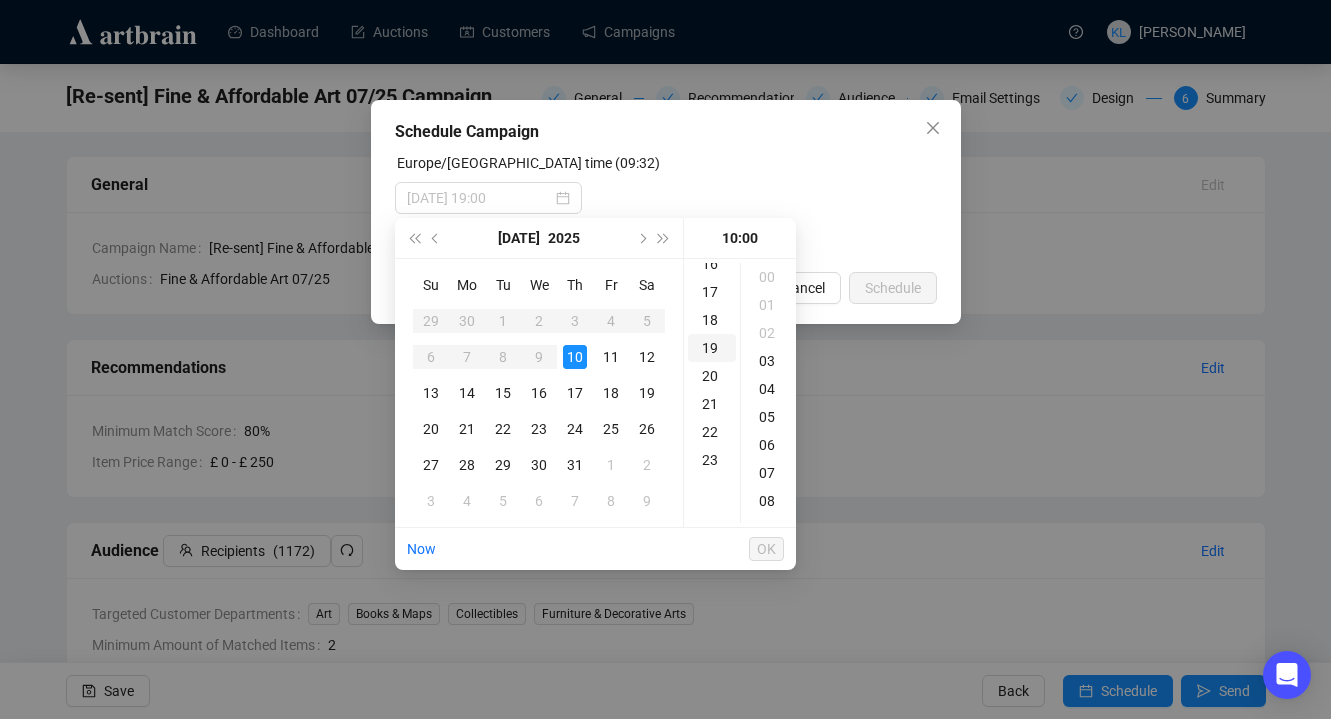 click on "19" at bounding box center (712, 348) 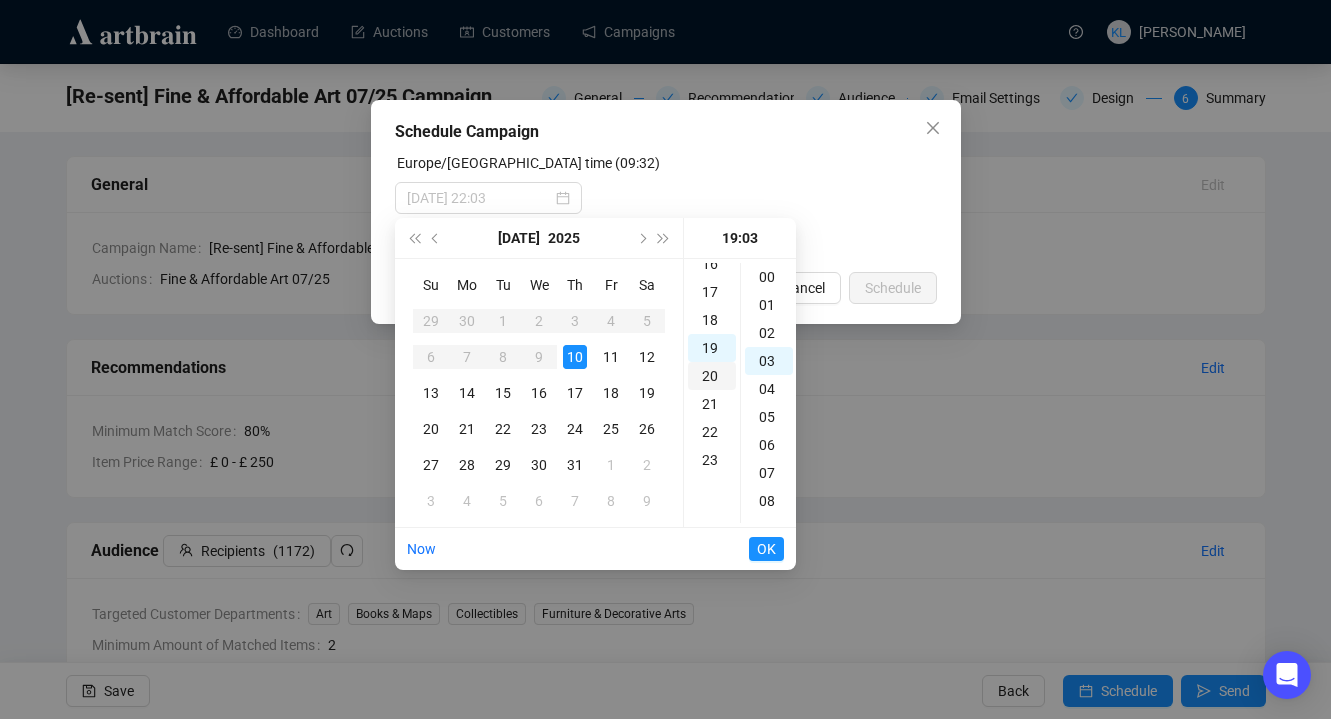 scroll, scrollTop: 530, scrollLeft: 0, axis: vertical 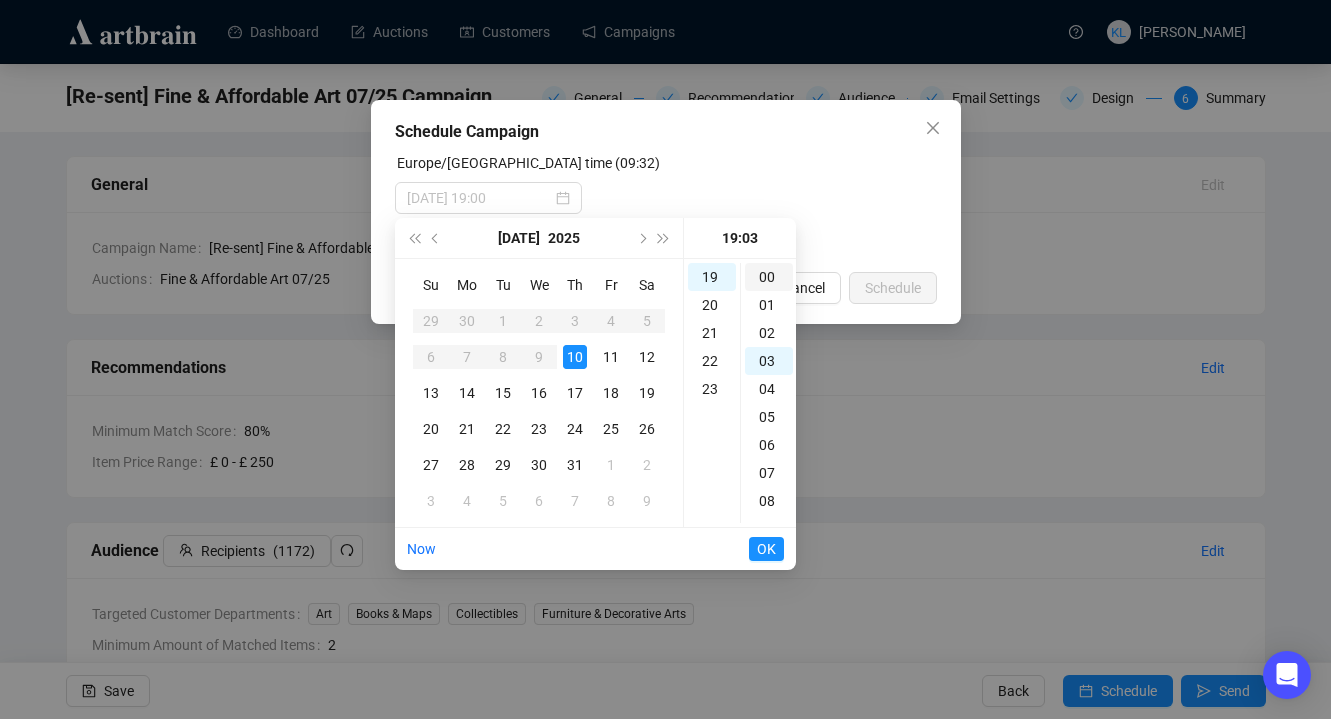 click on "00" at bounding box center [769, 277] 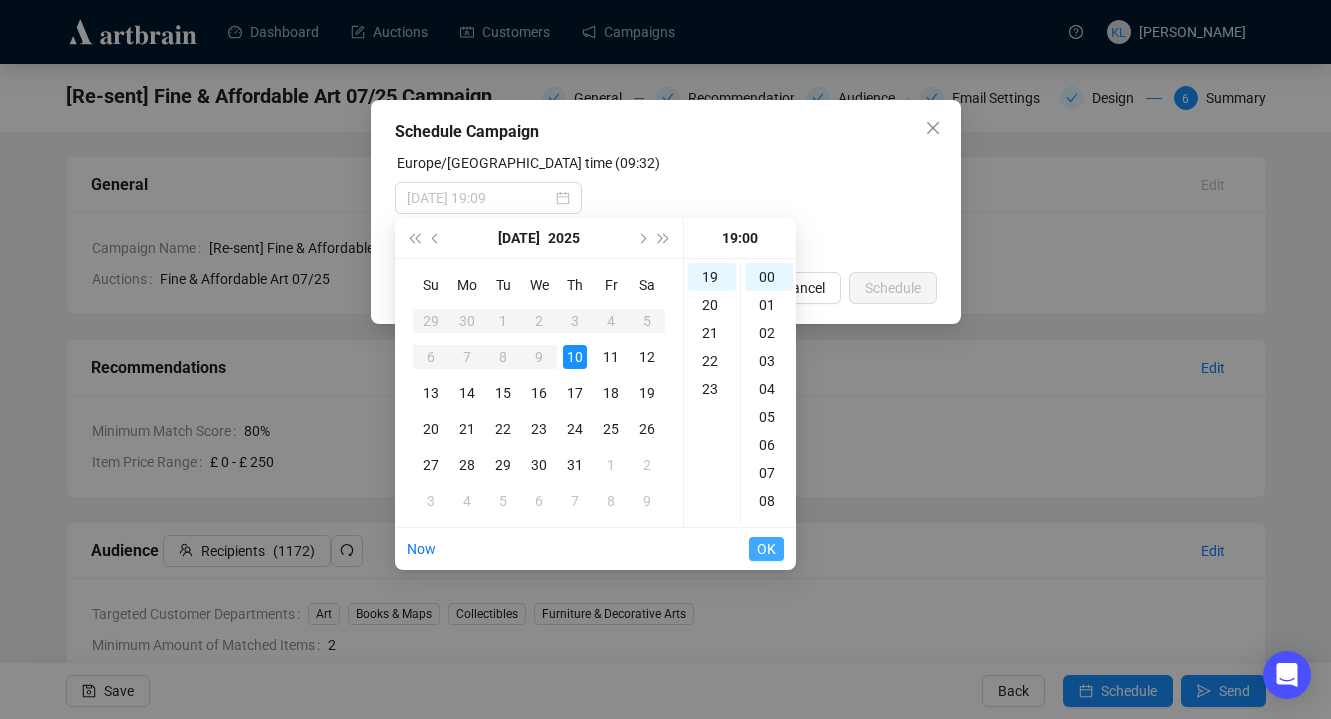 type on "[DATE] 19:00" 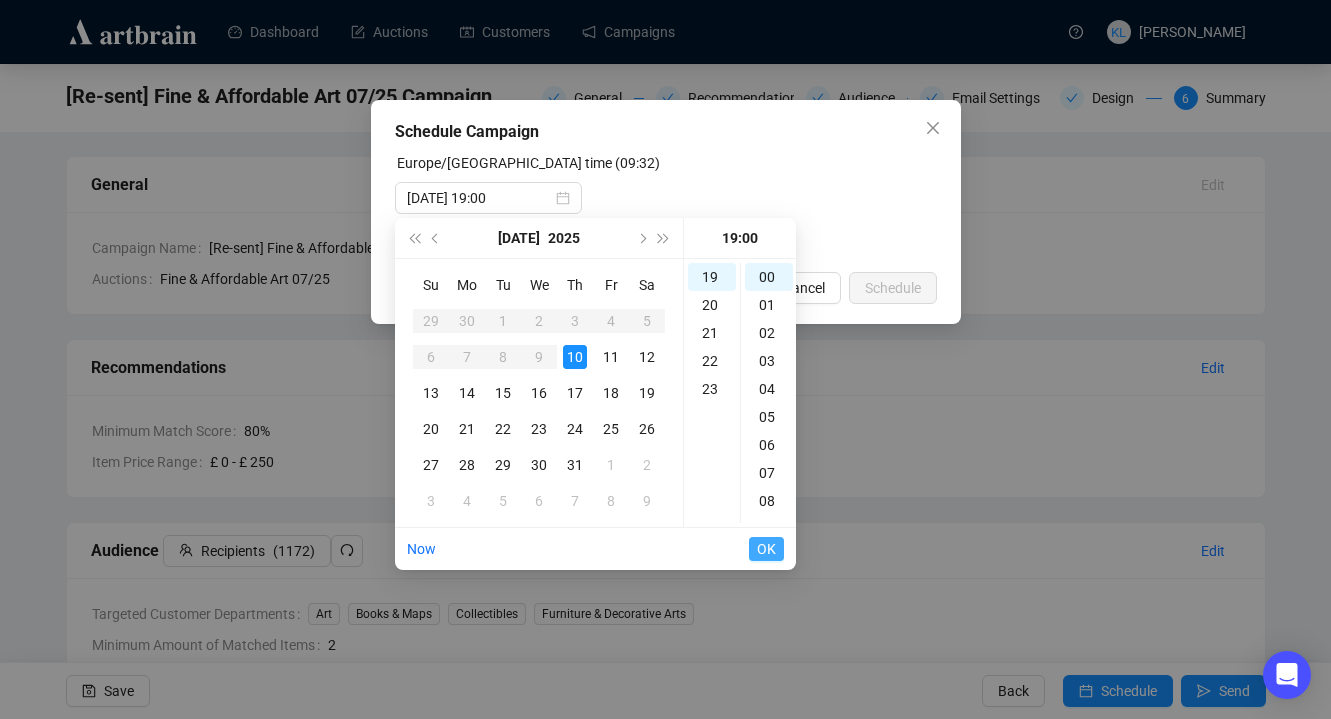 click on "OK" at bounding box center (766, 549) 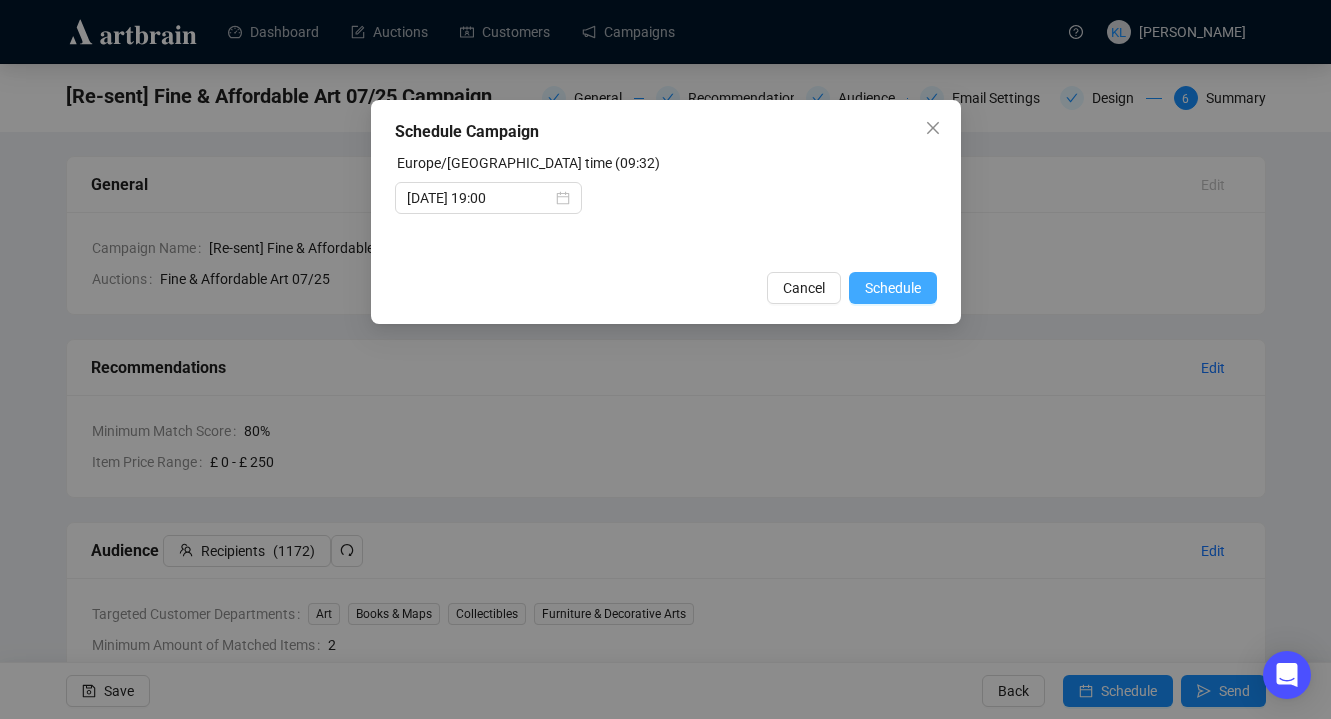click on "Schedule" at bounding box center [893, 288] 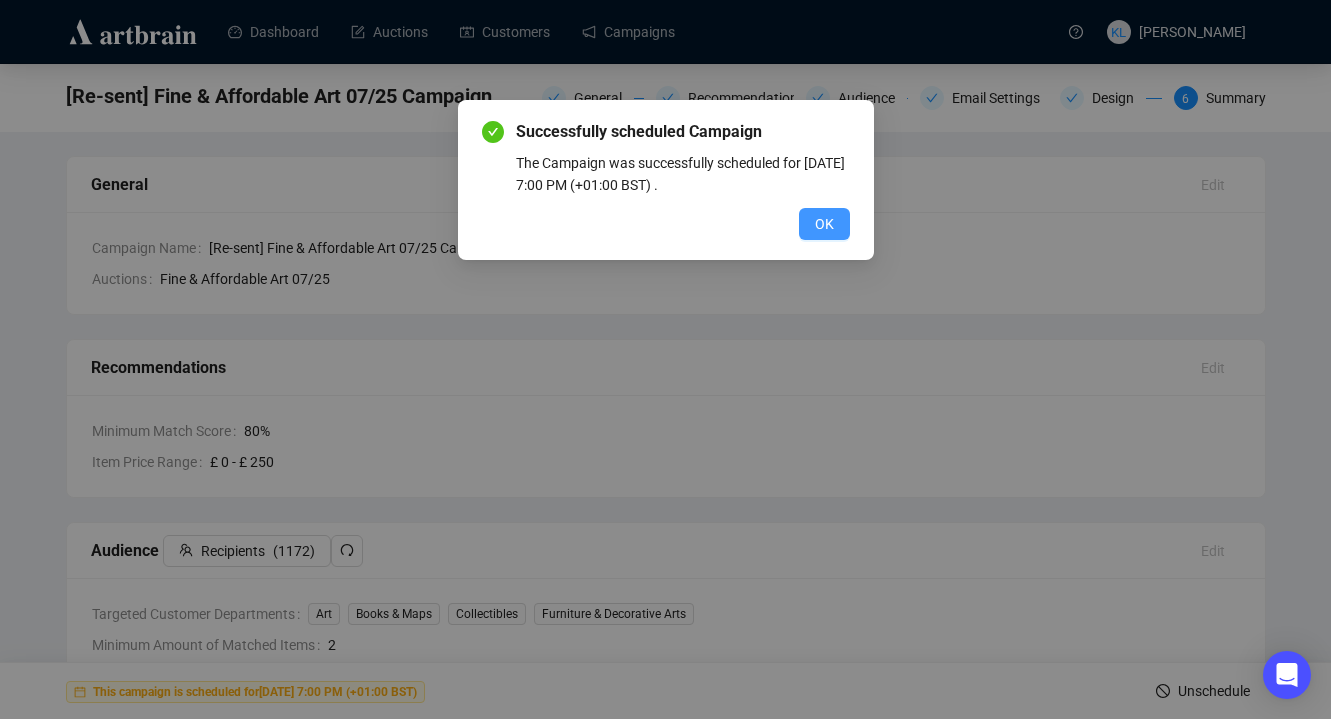 click on "OK" at bounding box center [824, 224] 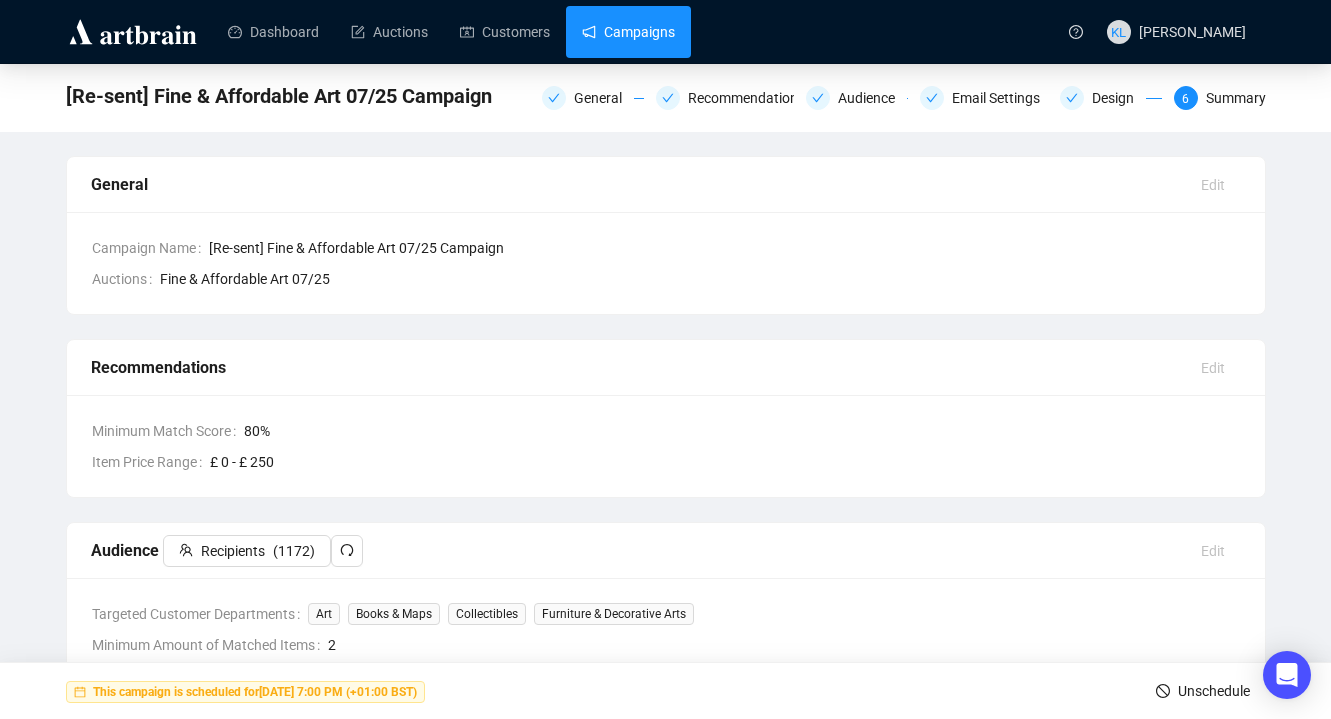 click on "Campaigns" at bounding box center (628, 32) 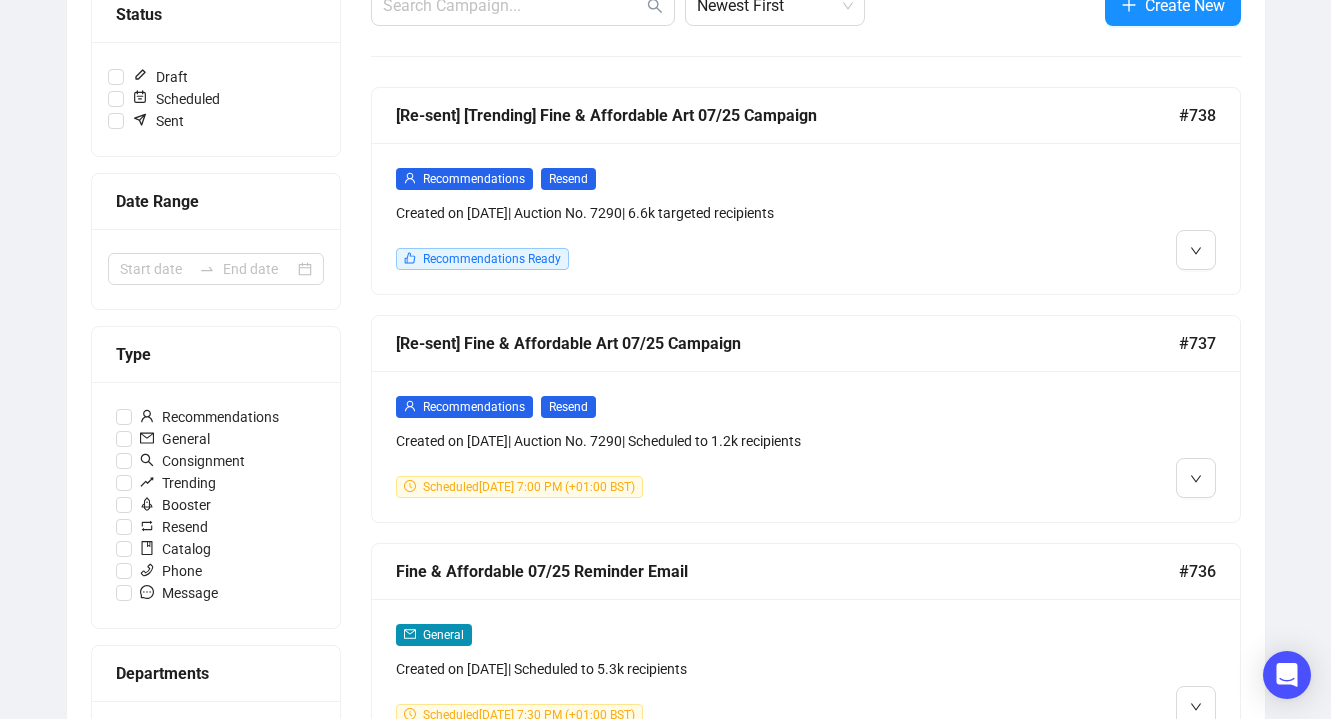 scroll, scrollTop: 281, scrollLeft: 0, axis: vertical 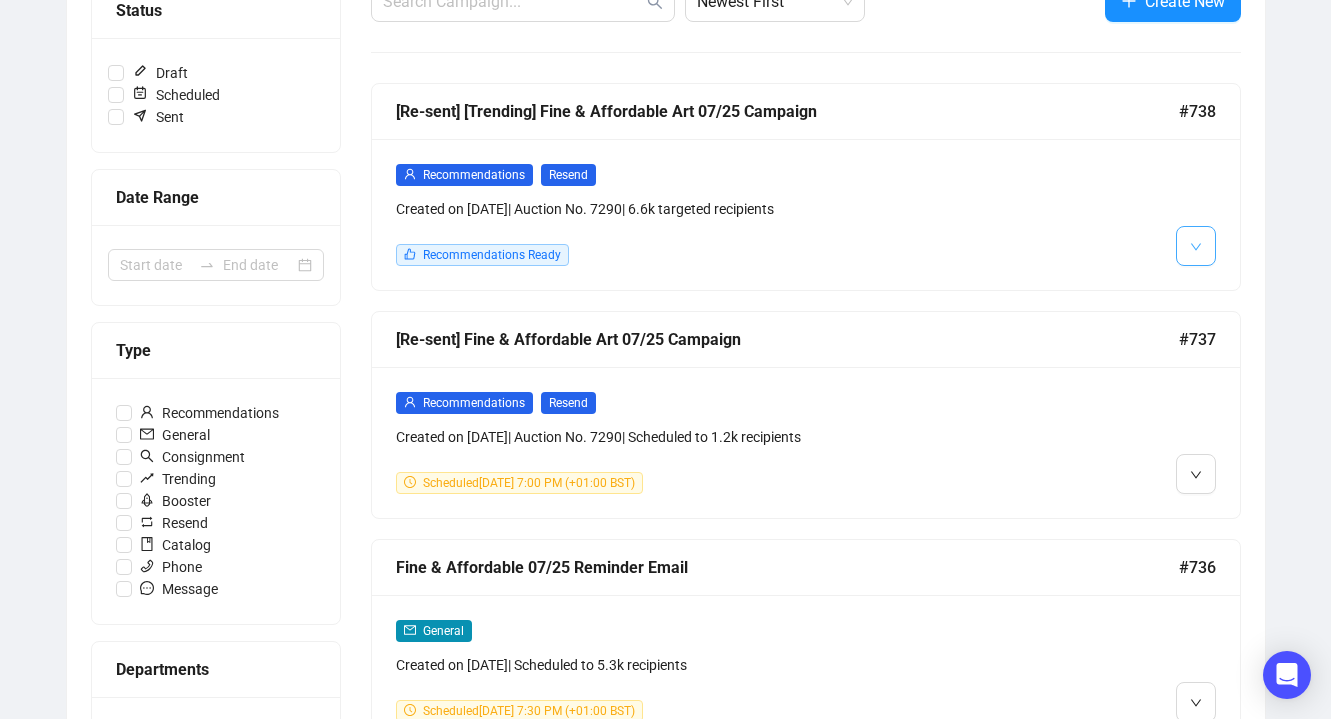 click at bounding box center (1196, 246) 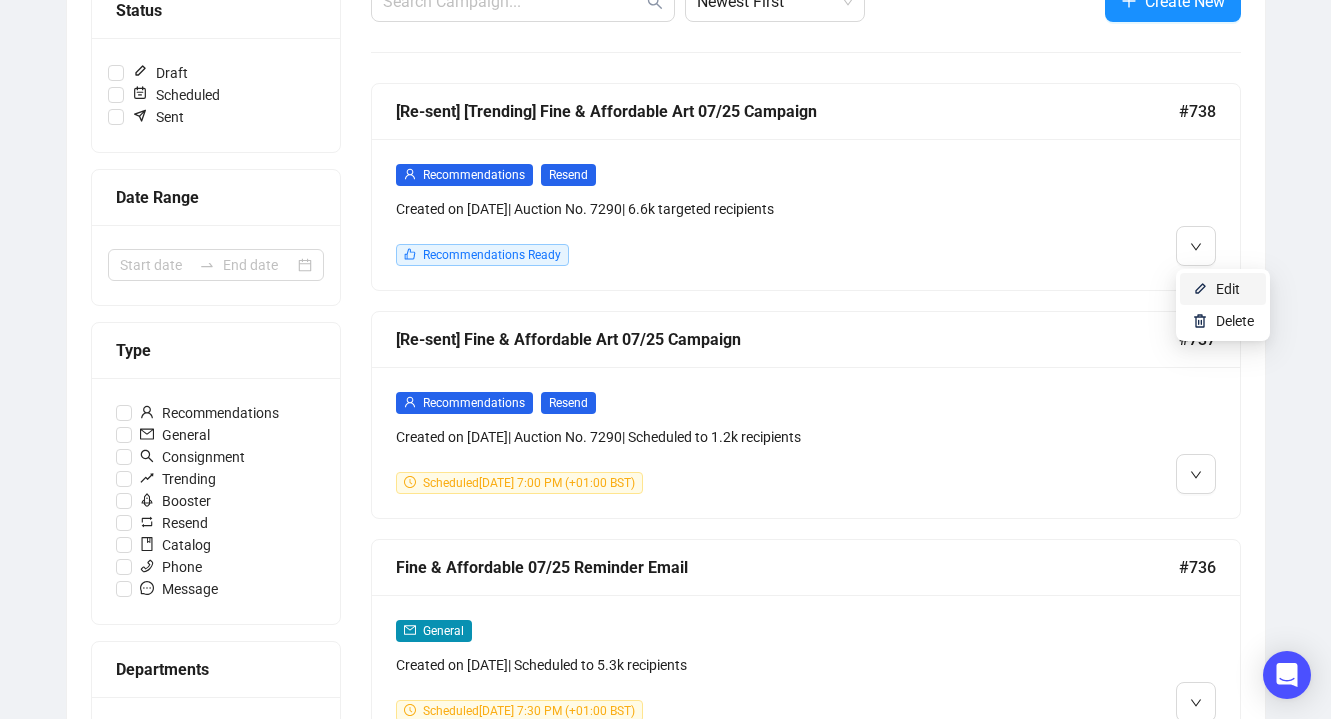 click at bounding box center [1200, 289] 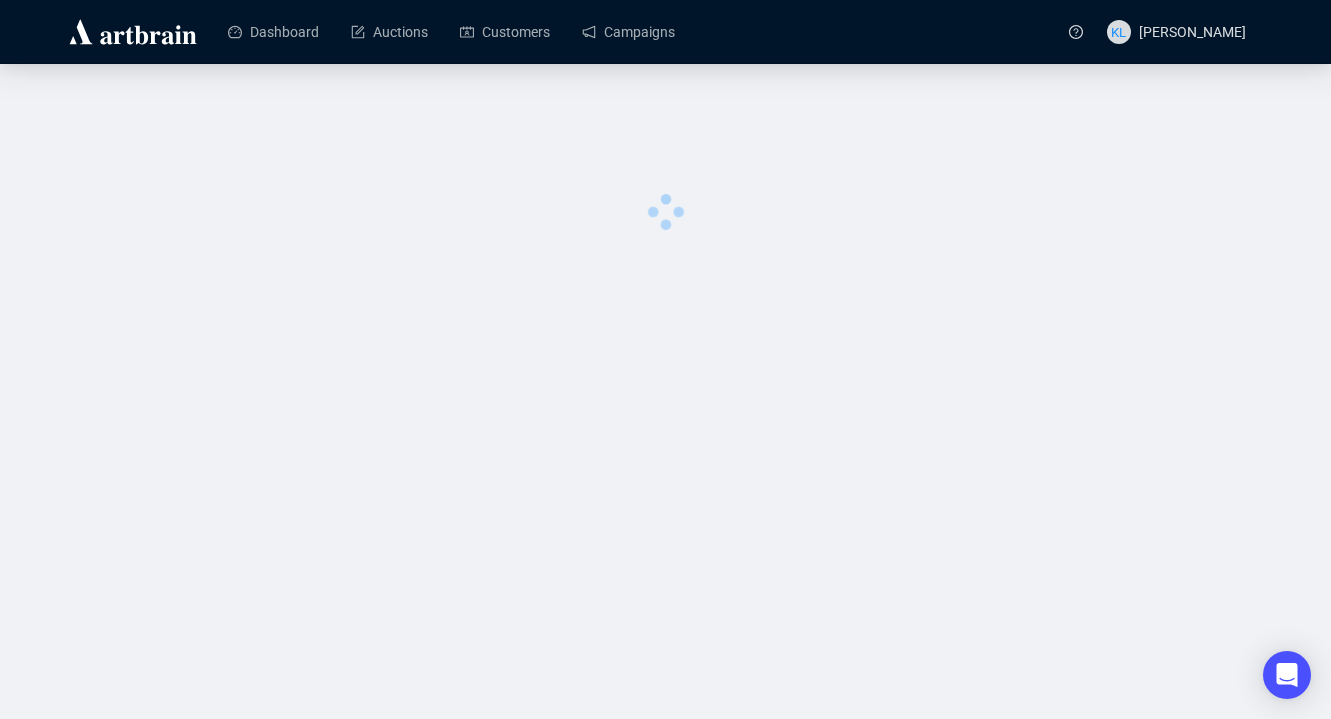 scroll, scrollTop: 0, scrollLeft: 0, axis: both 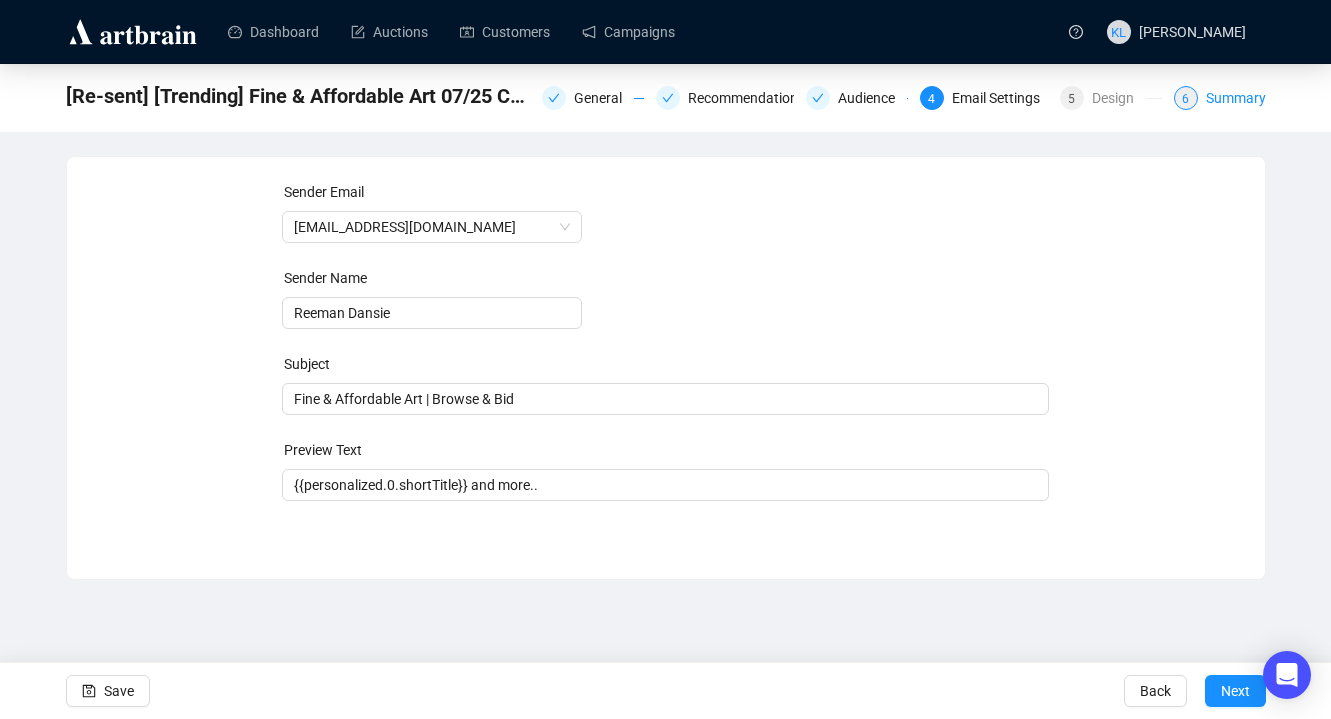 click on "Summary" at bounding box center (1236, 98) 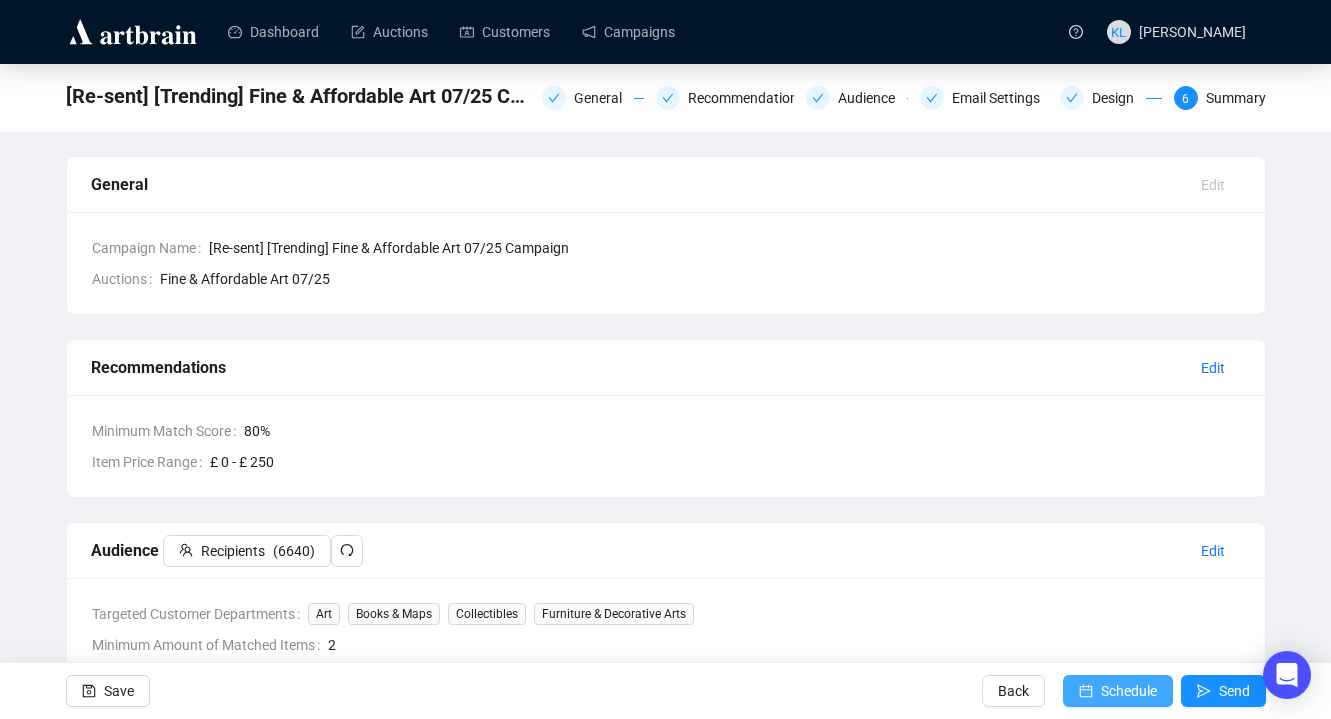click on "Schedule" at bounding box center (1129, 691) 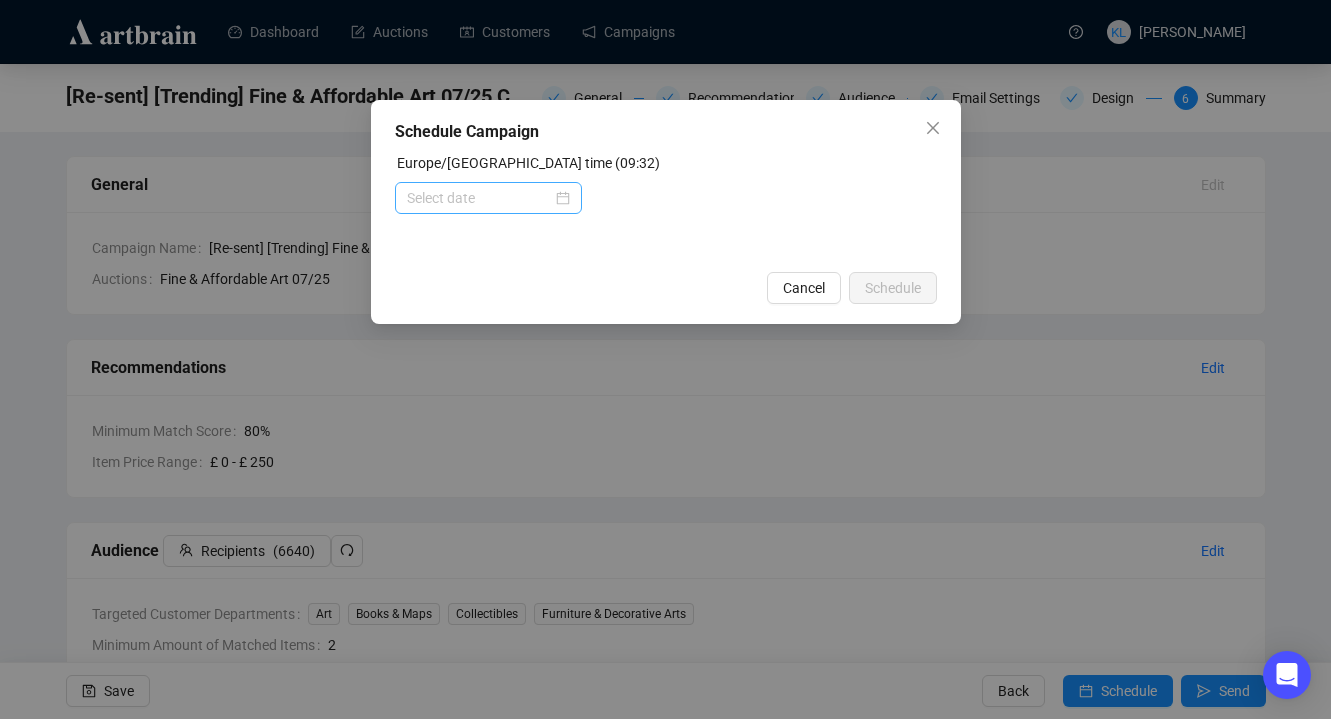 click at bounding box center (488, 198) 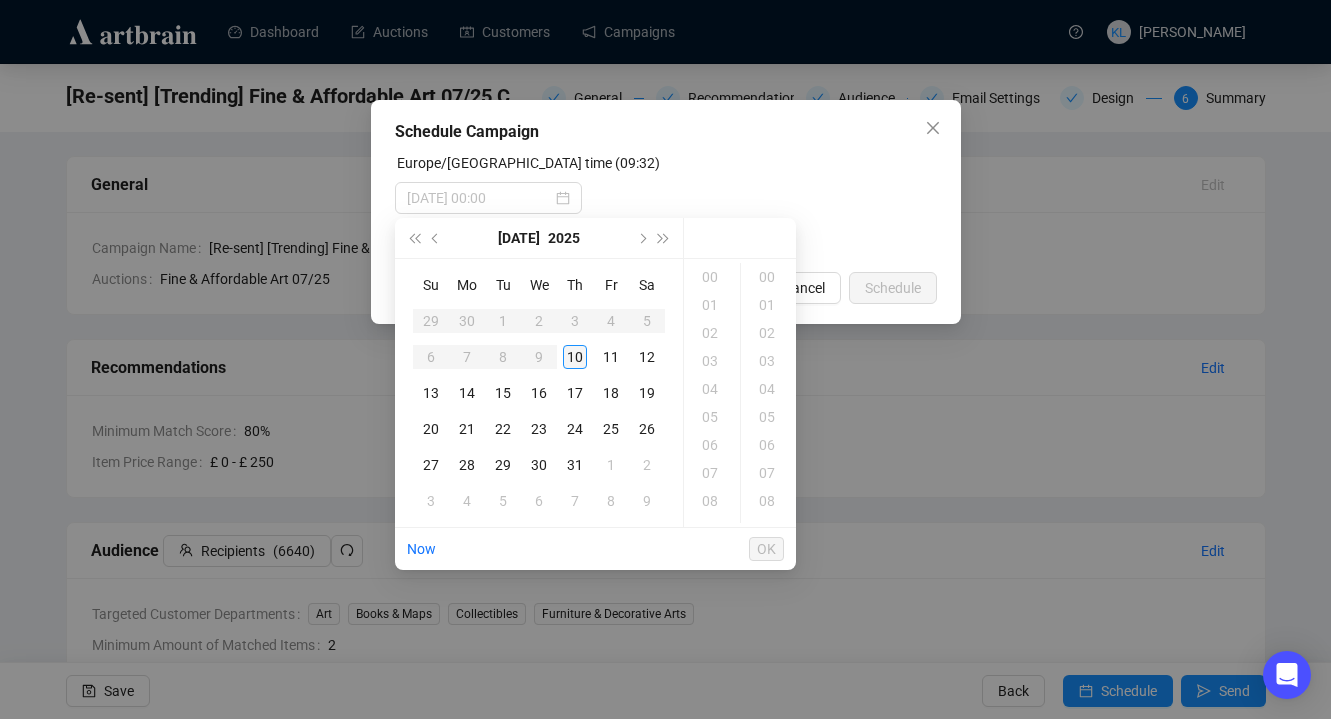 click on "10" at bounding box center [575, 357] 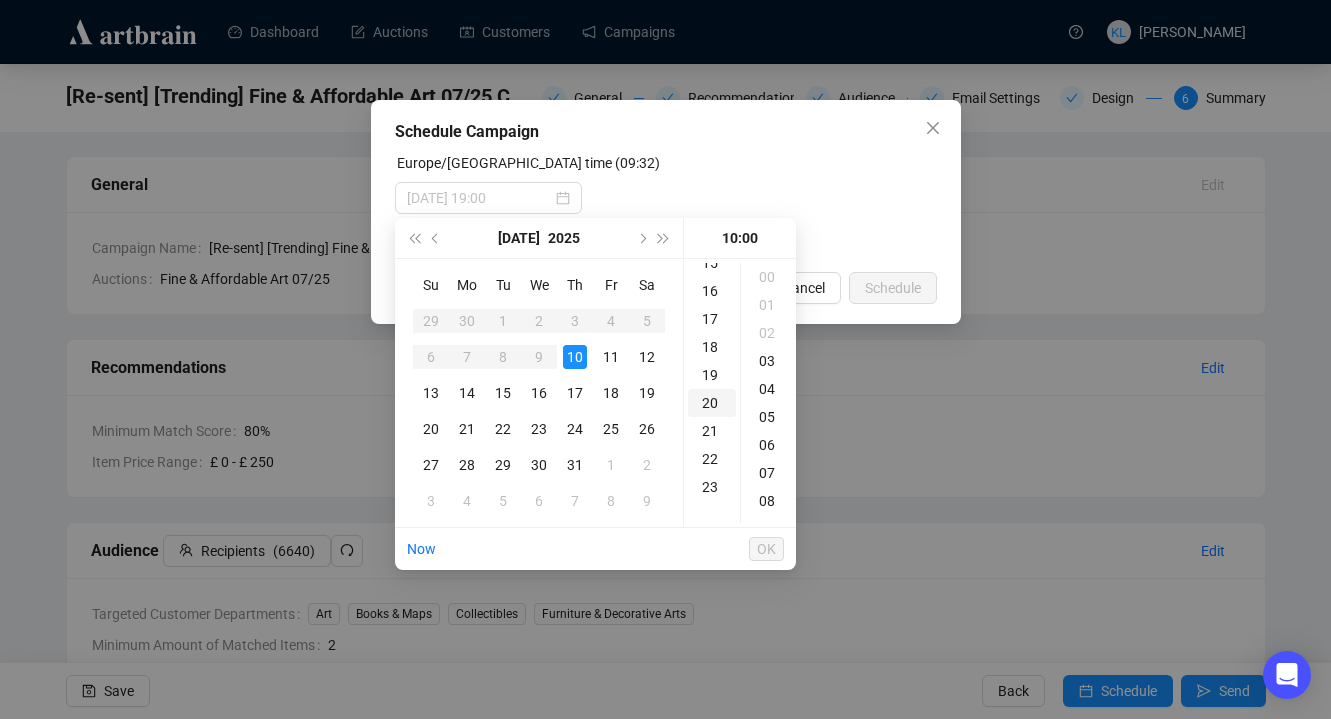 click on "19" at bounding box center (712, 375) 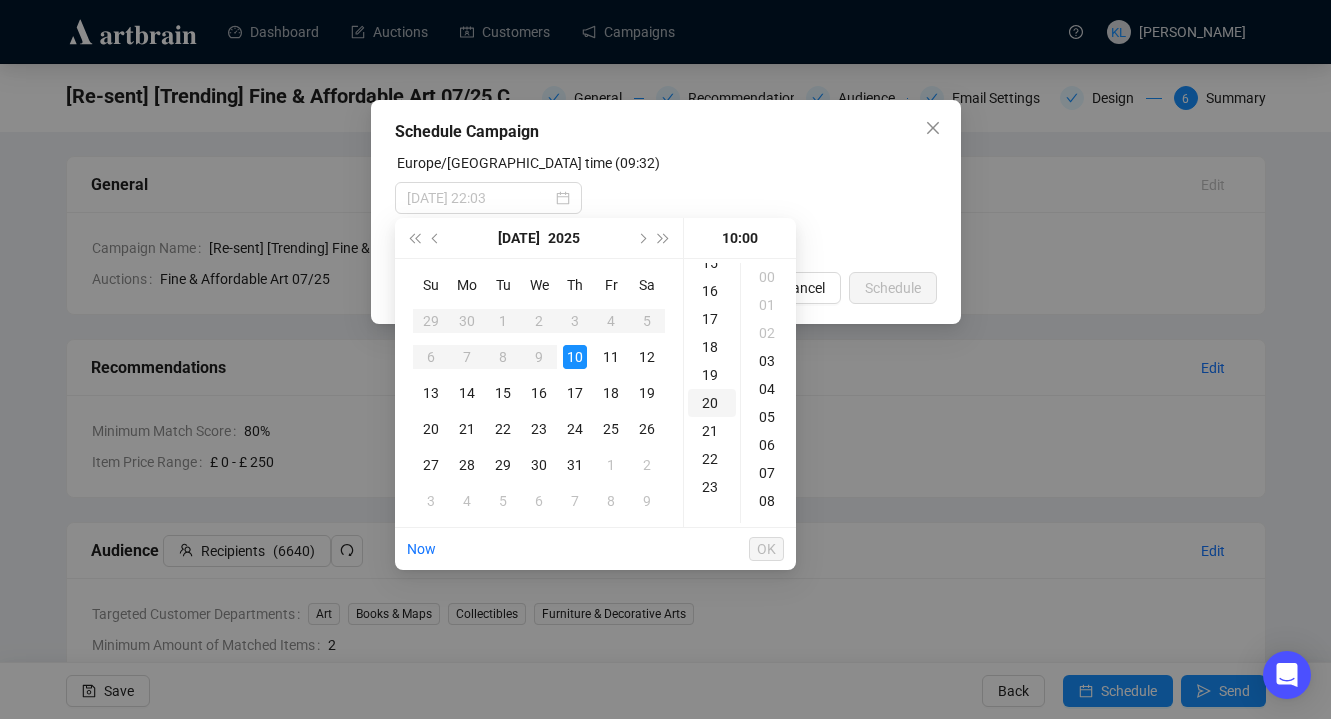 scroll, scrollTop: 528, scrollLeft: 0, axis: vertical 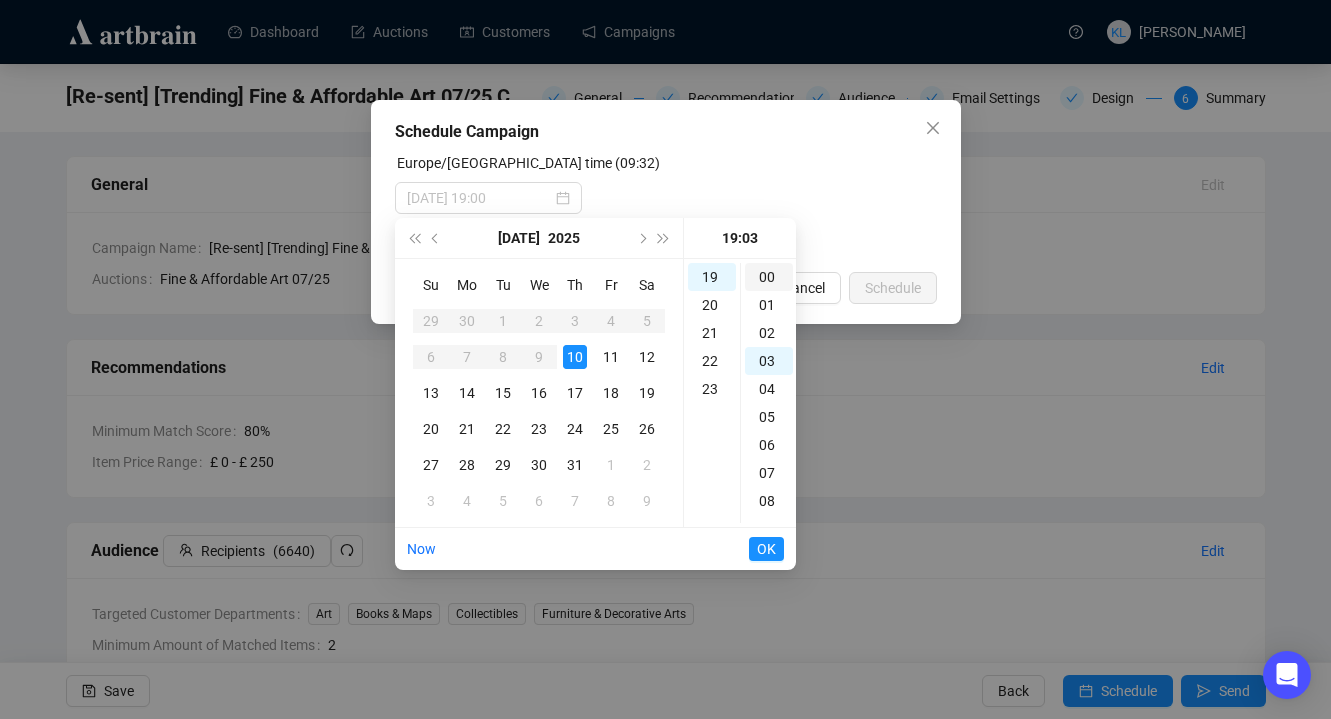 click on "00" at bounding box center (769, 277) 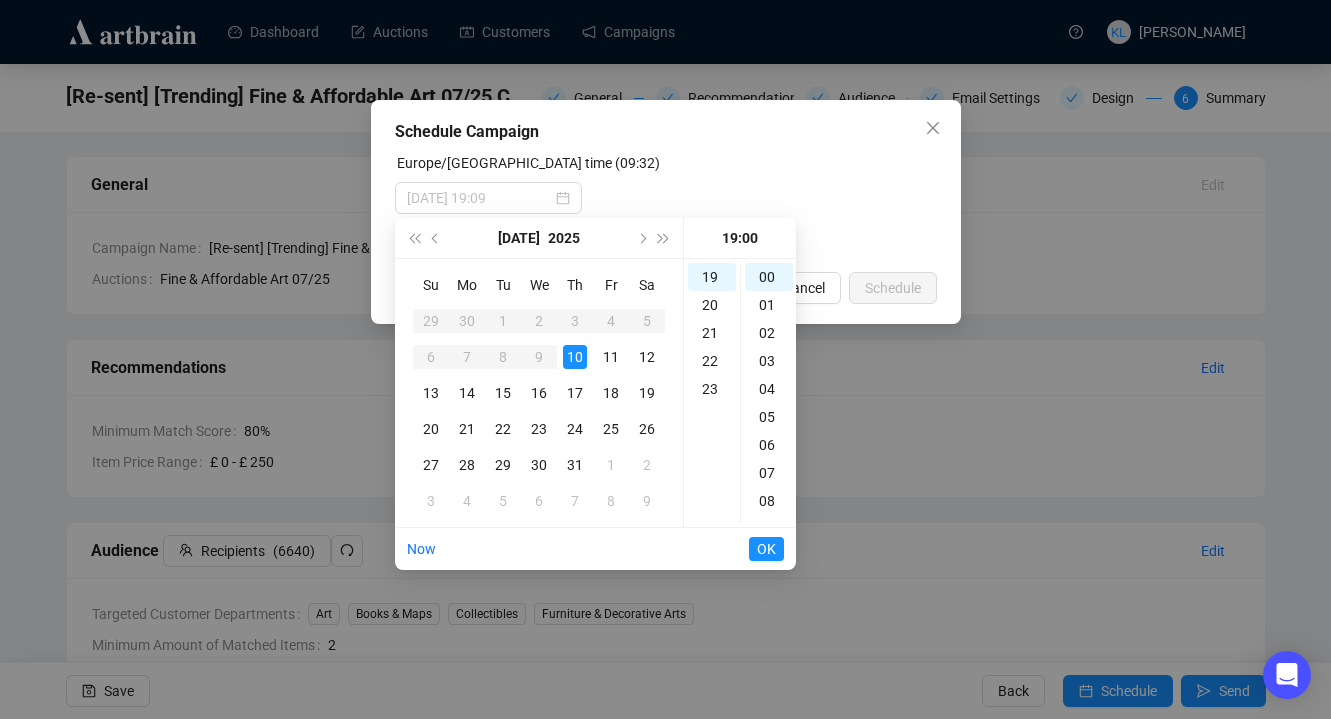 type on "[DATE] 19:00" 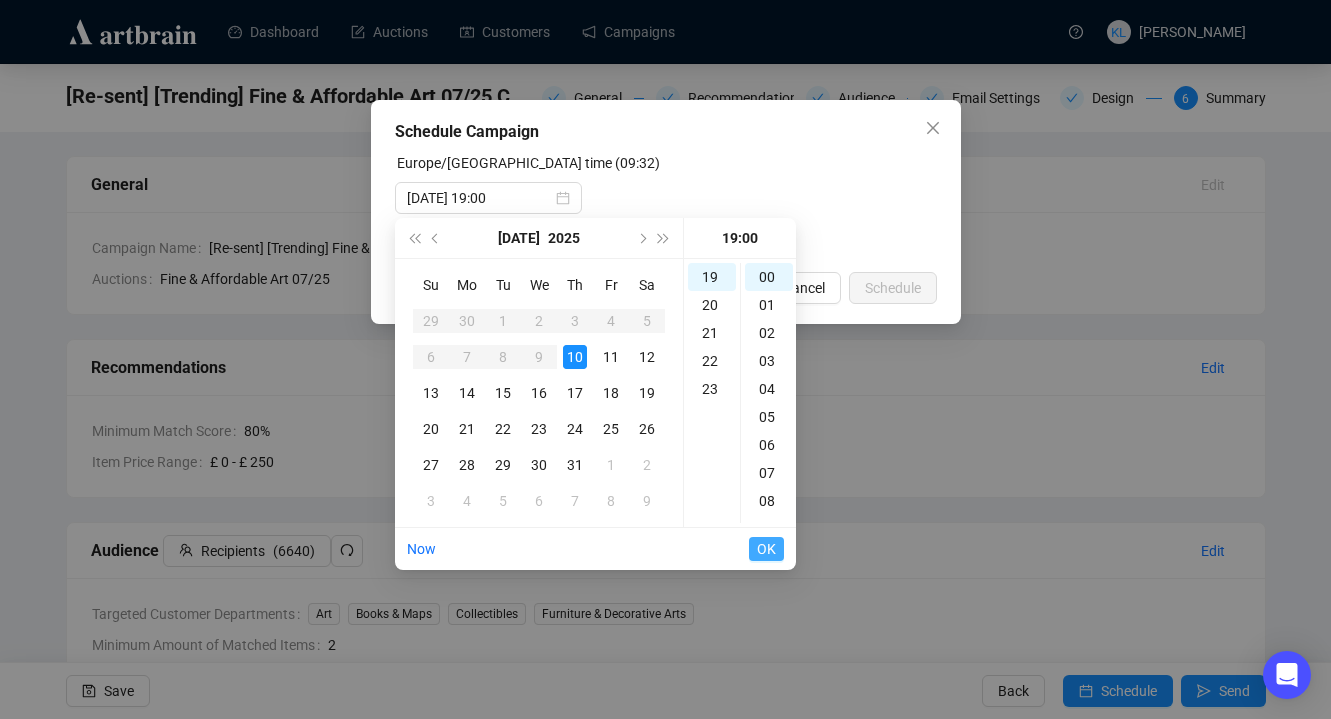 click on "OK" at bounding box center [766, 549] 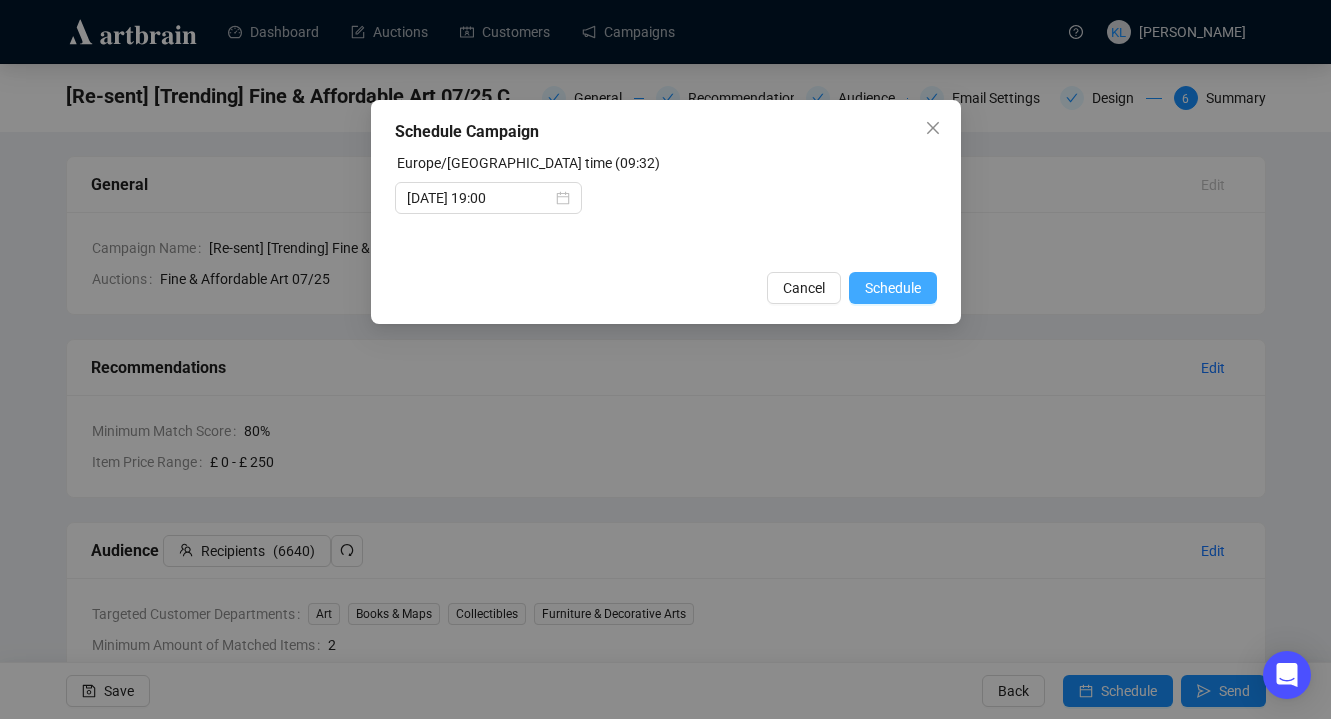click on "Schedule" at bounding box center (893, 288) 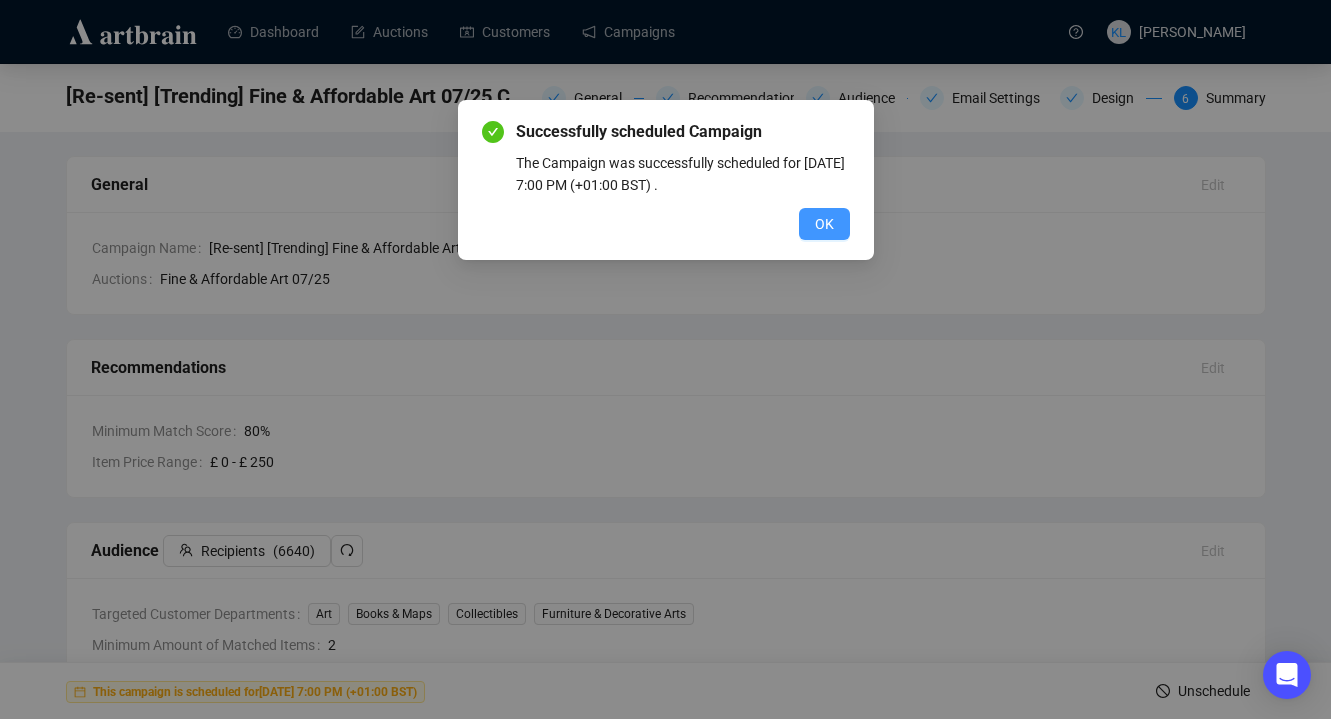click on "OK" at bounding box center [824, 224] 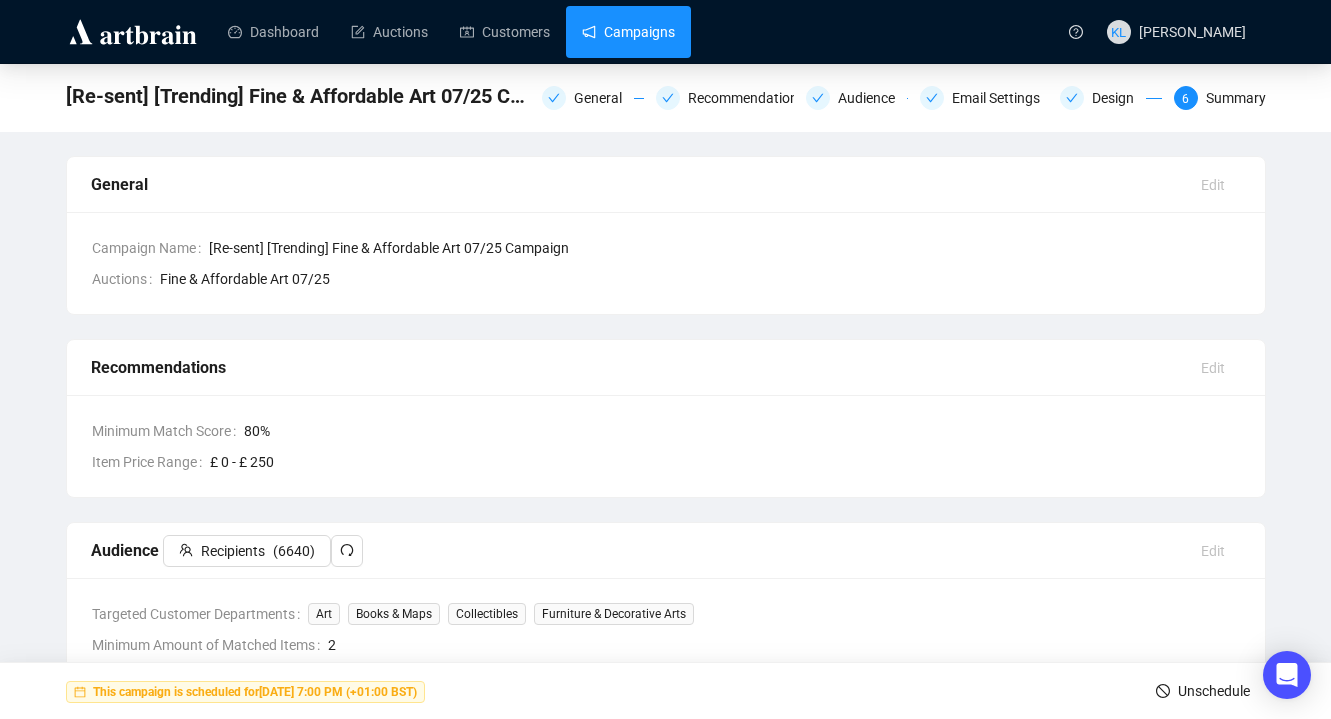 click on "Campaigns" at bounding box center [628, 32] 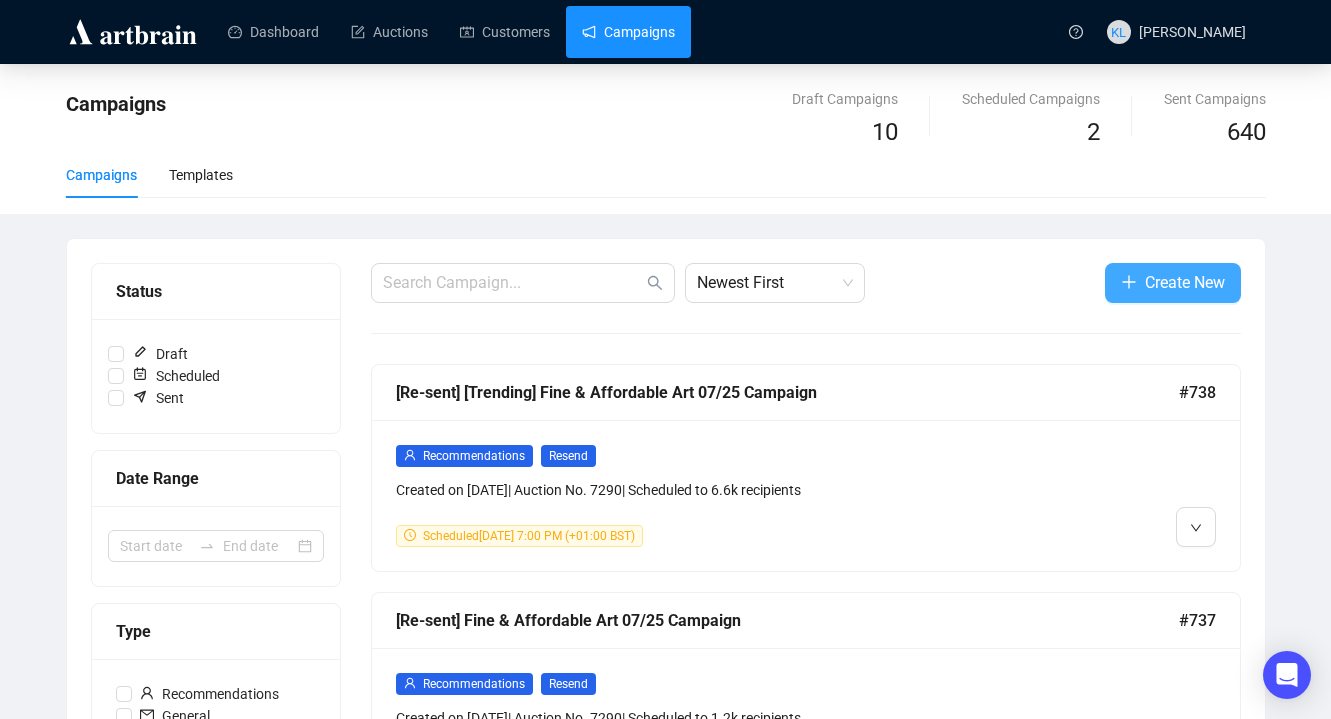 click on "Create New" at bounding box center [1185, 282] 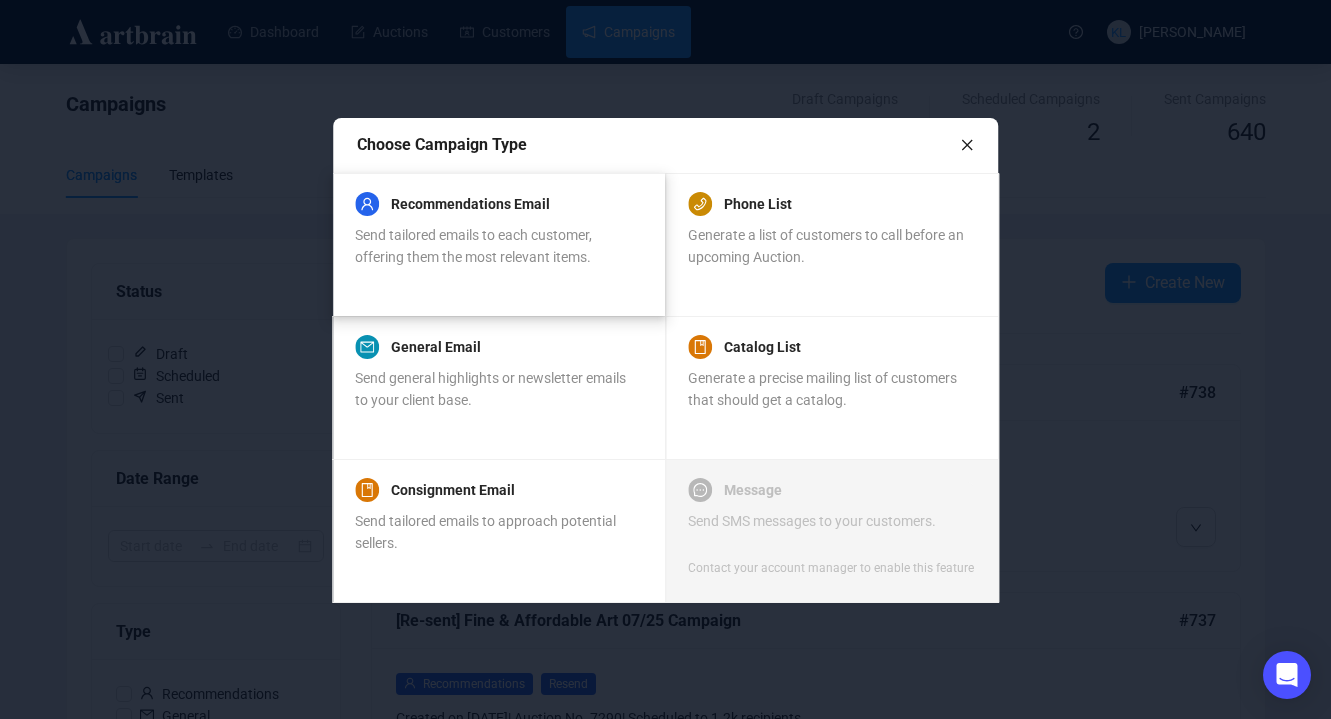 click on "Send tailored emails to each customer, offering them the most relevant items." at bounding box center (473, 246) 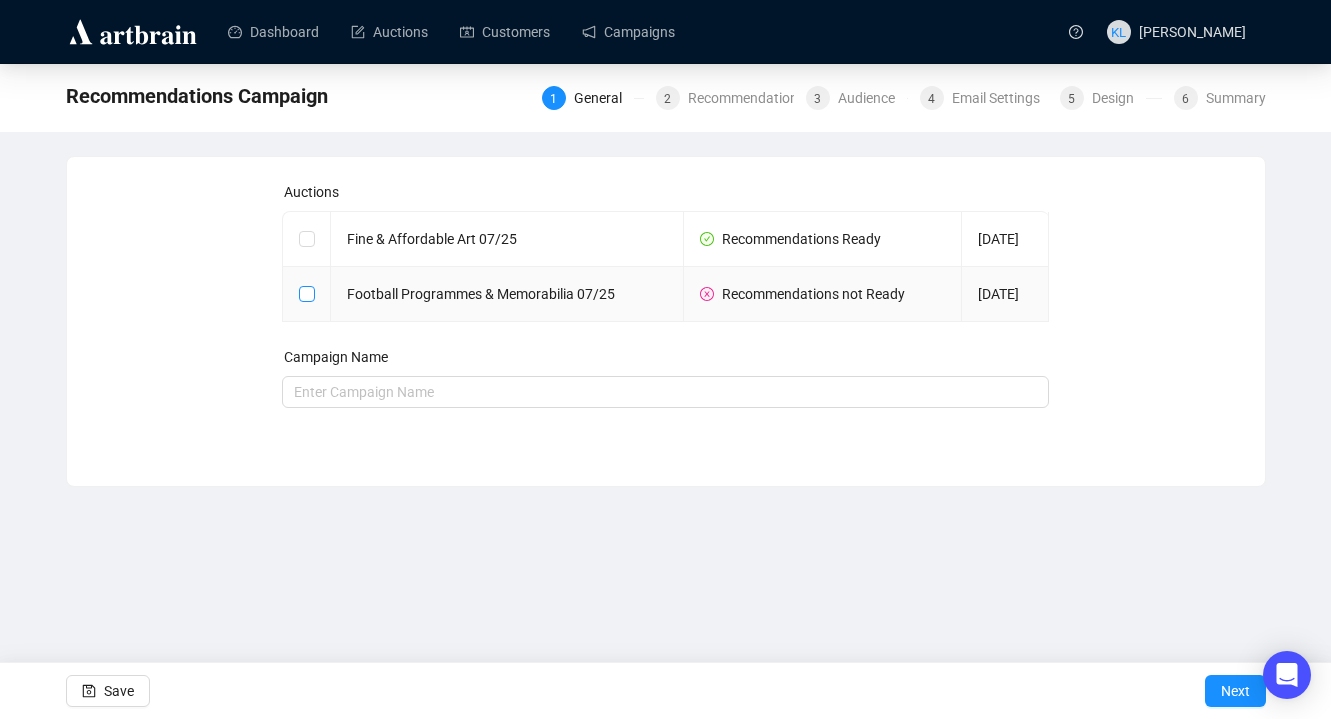 click at bounding box center [306, 293] 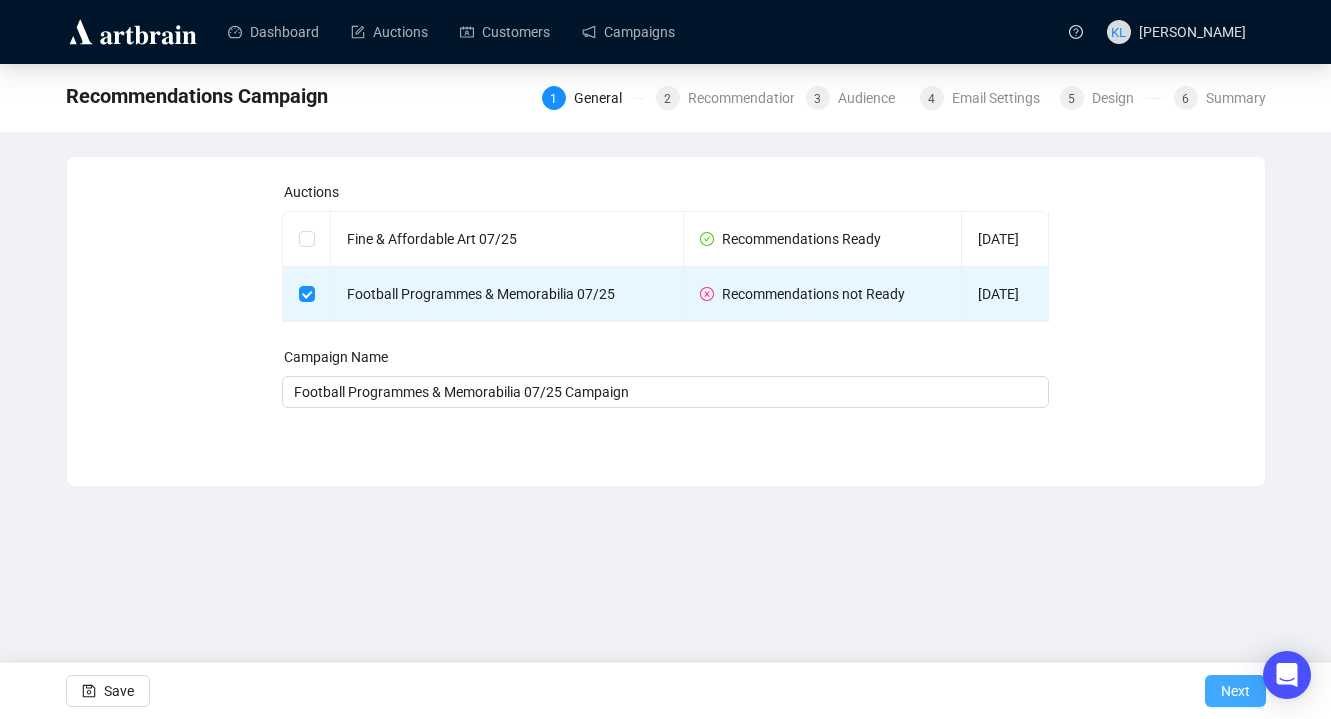 click on "Next" at bounding box center [1235, 691] 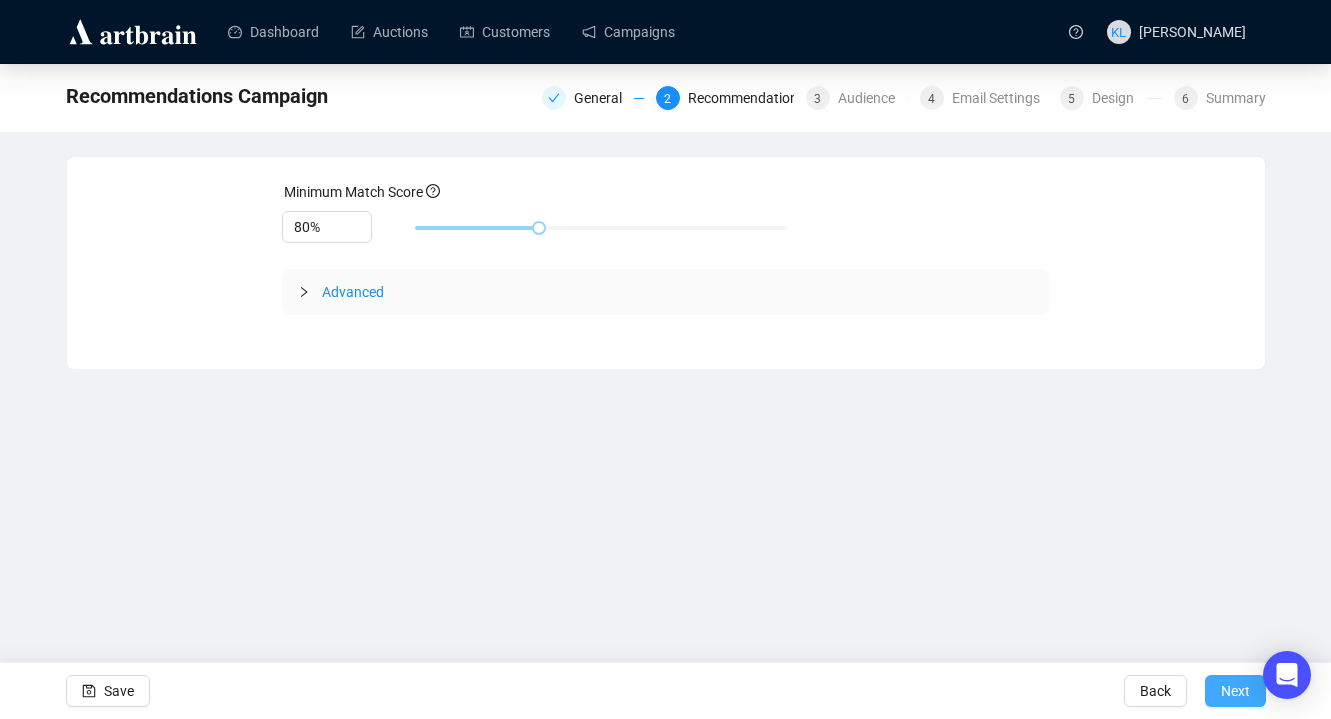 click on "Next" at bounding box center (1235, 691) 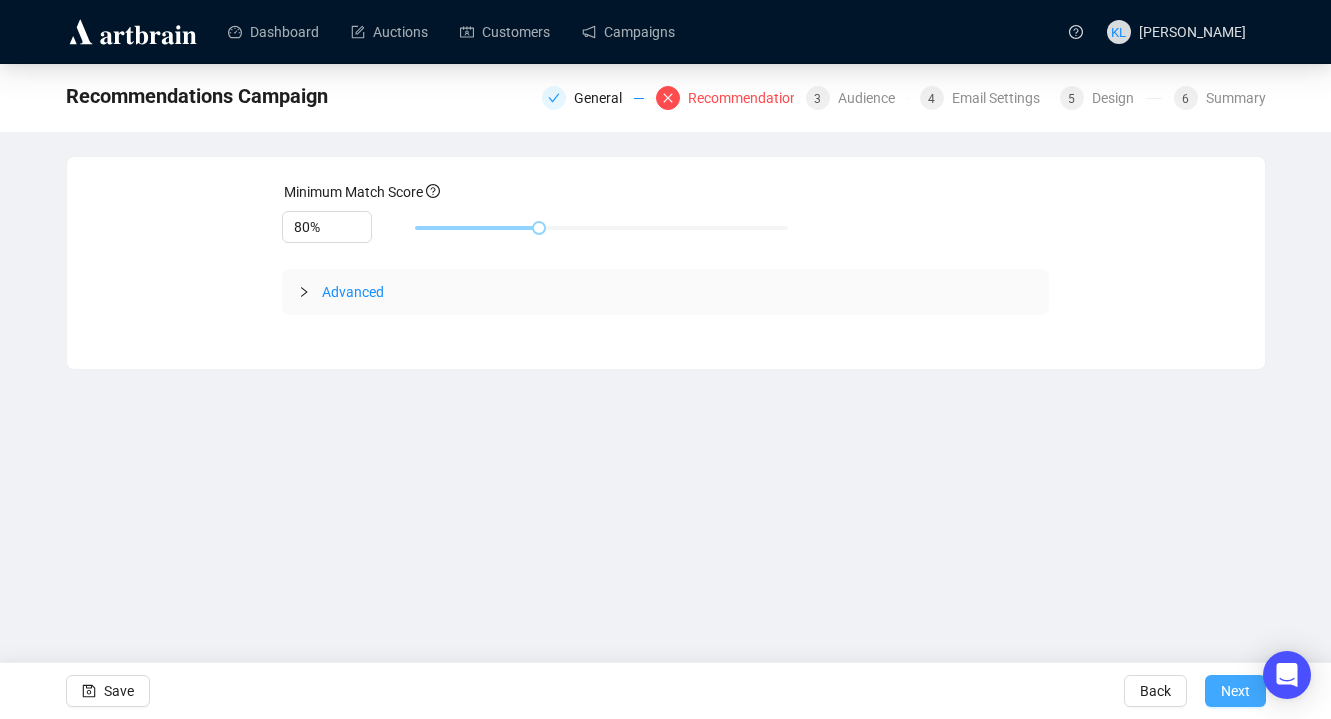 click on "Next" at bounding box center [1235, 691] 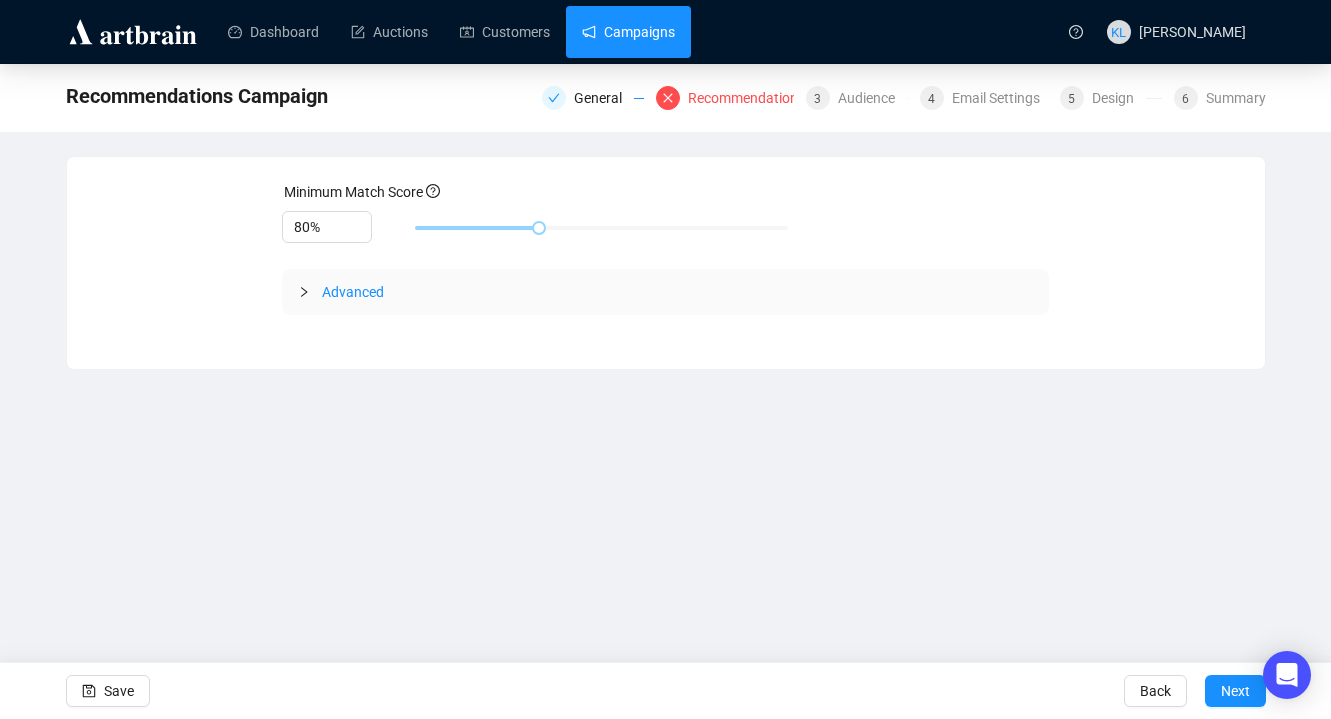 click on "Campaigns" at bounding box center (628, 32) 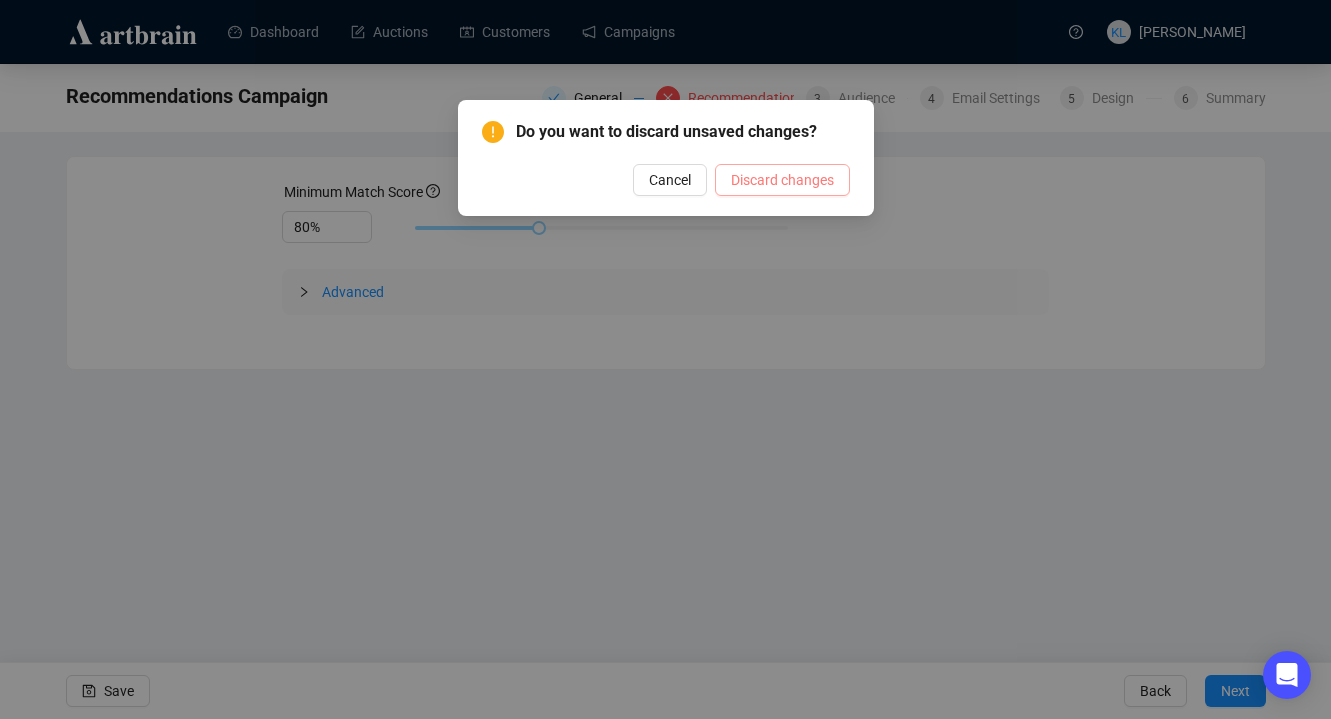 click on "Discard changes" at bounding box center (782, 180) 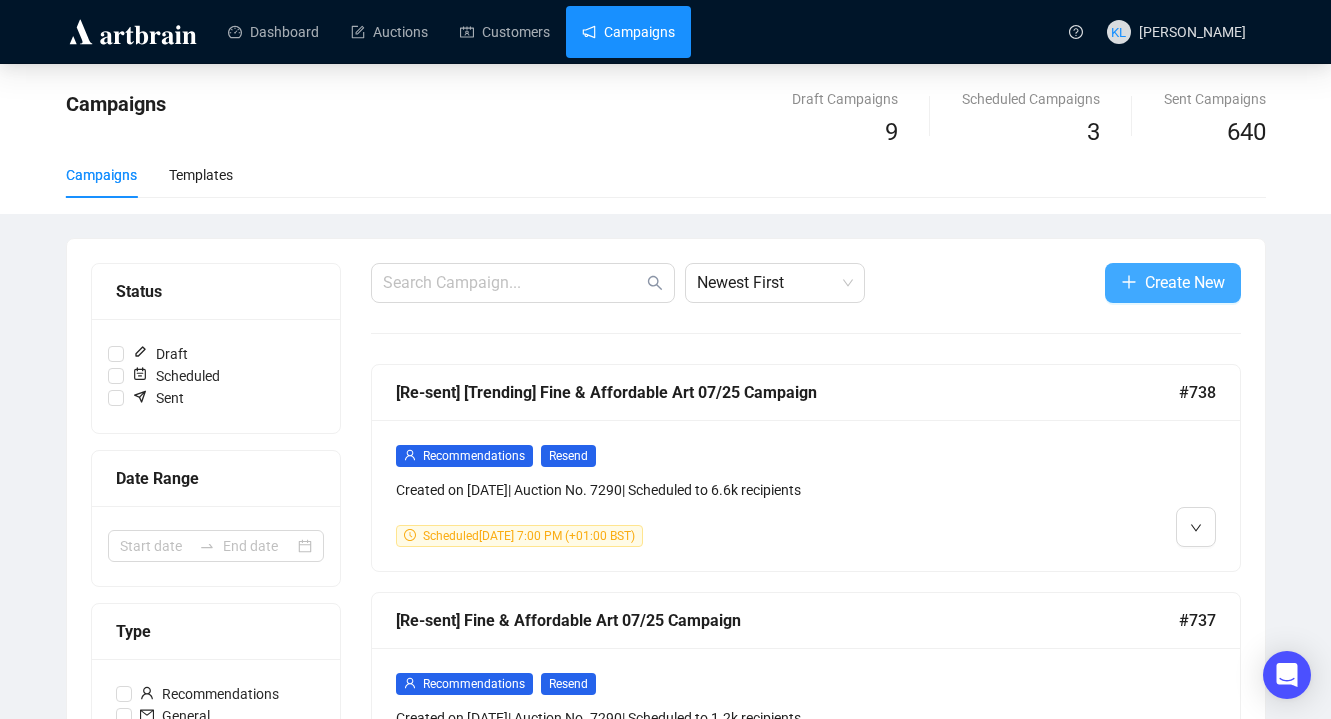 click on "Create New" at bounding box center (1185, 282) 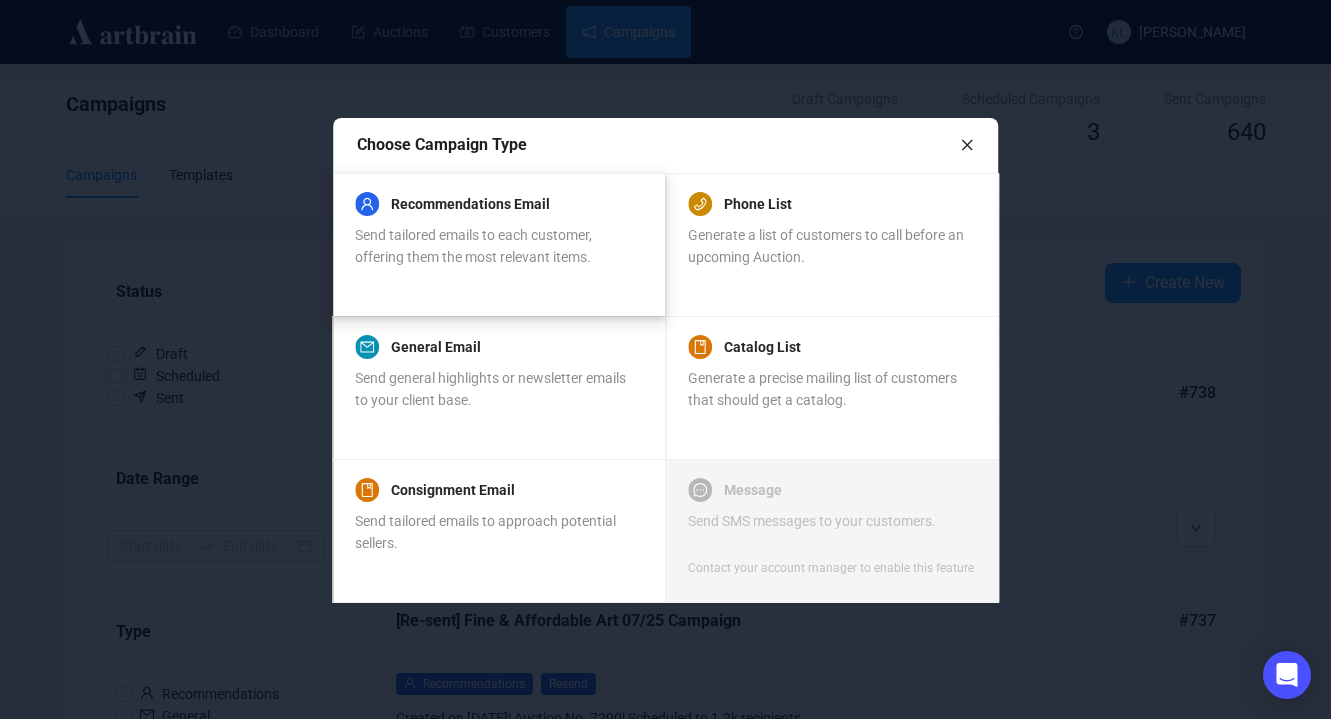 click on "Recommendations Email Send tailored emails to each customer, offering them the most relevant items." at bounding box center (498, 244) 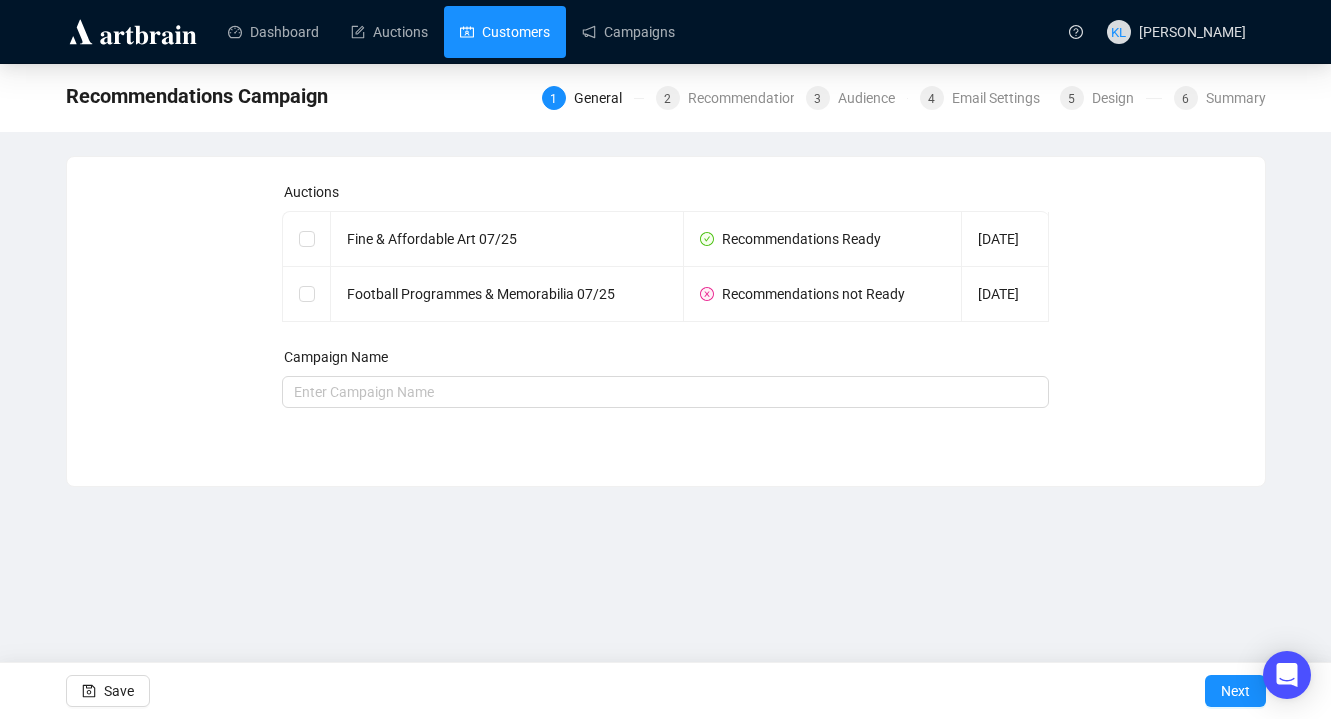 click on "Customers" at bounding box center [505, 32] 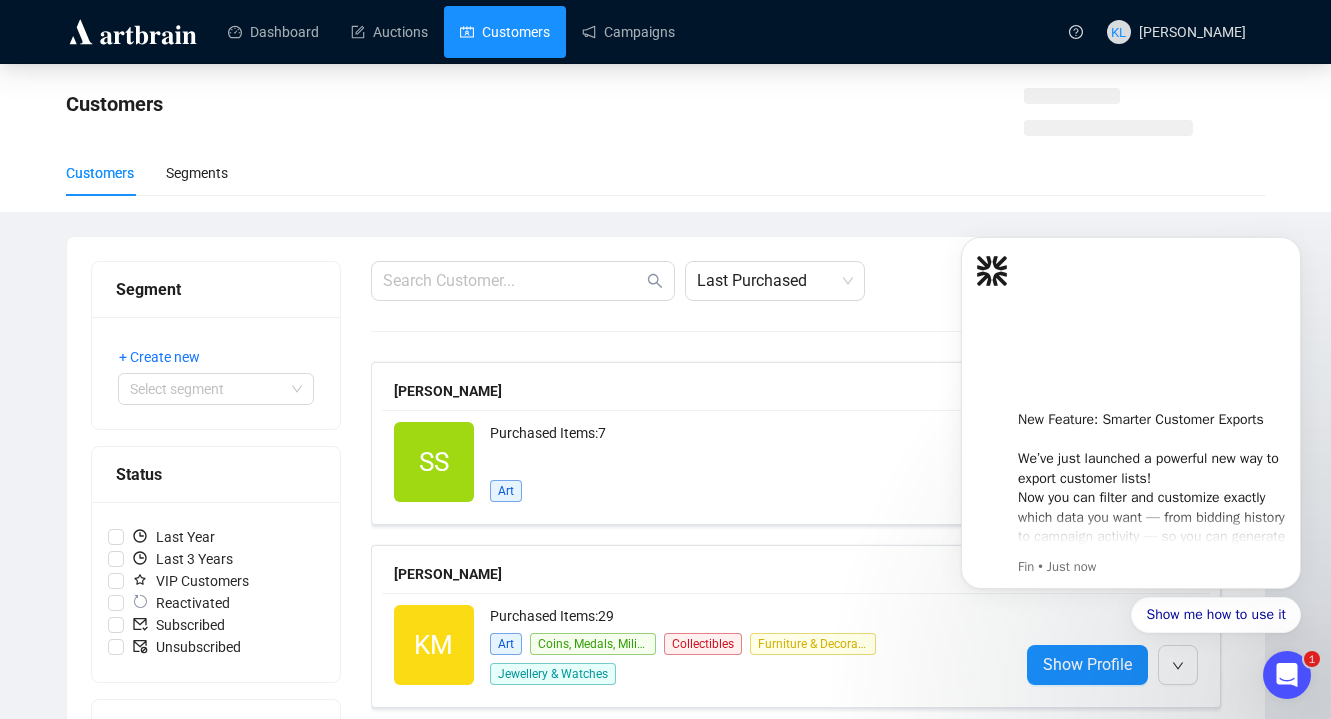 scroll, scrollTop: 0, scrollLeft: 0, axis: both 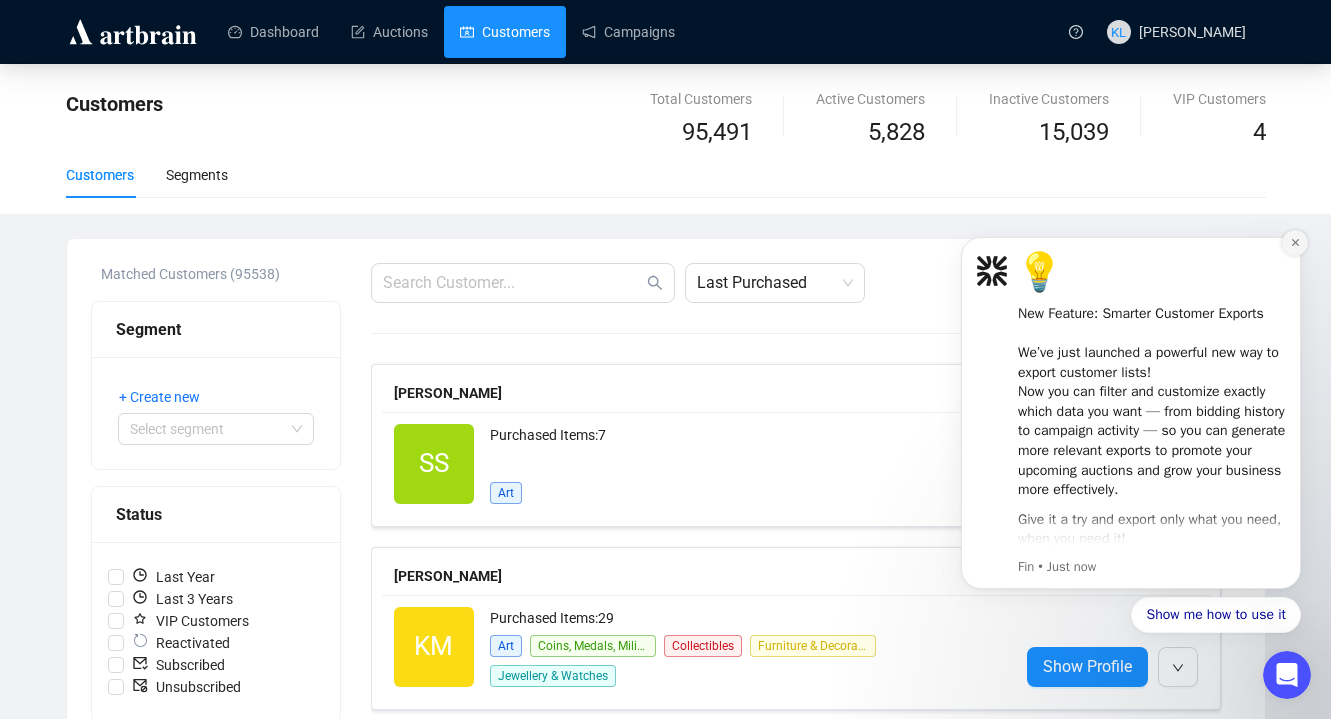 click 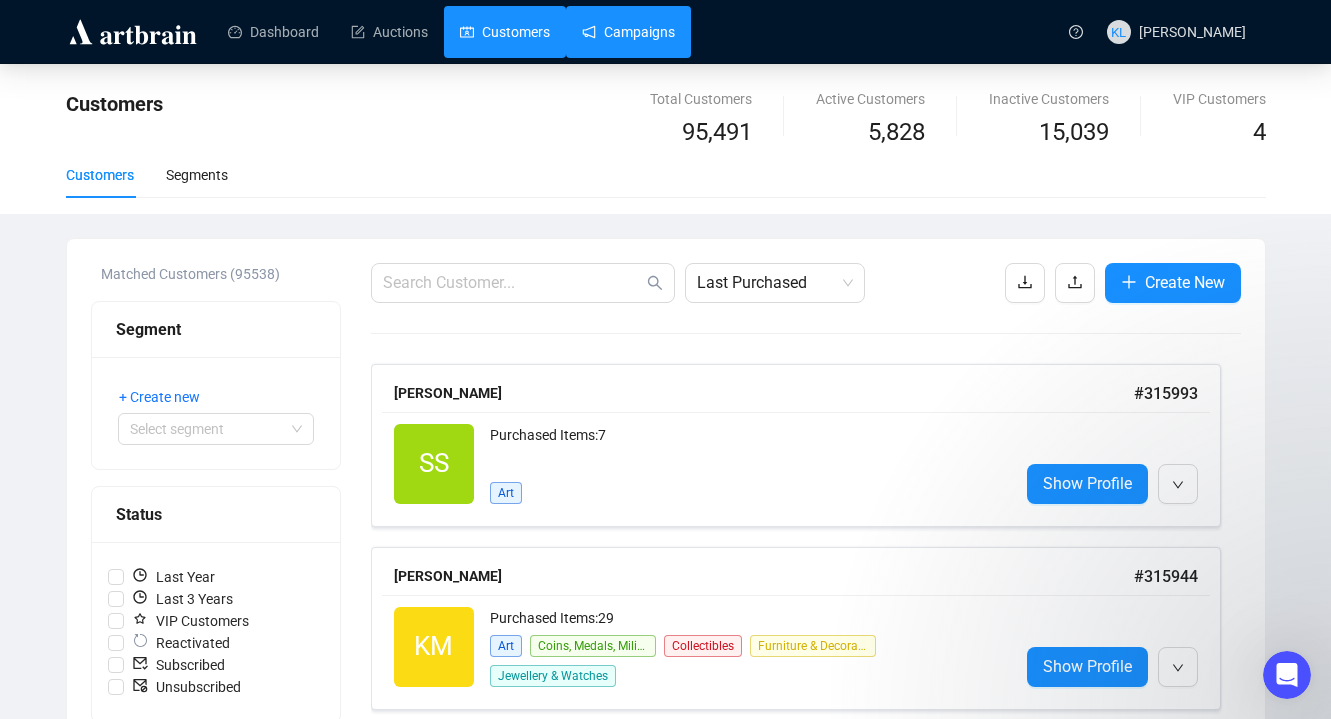 click on "Campaigns" at bounding box center (628, 32) 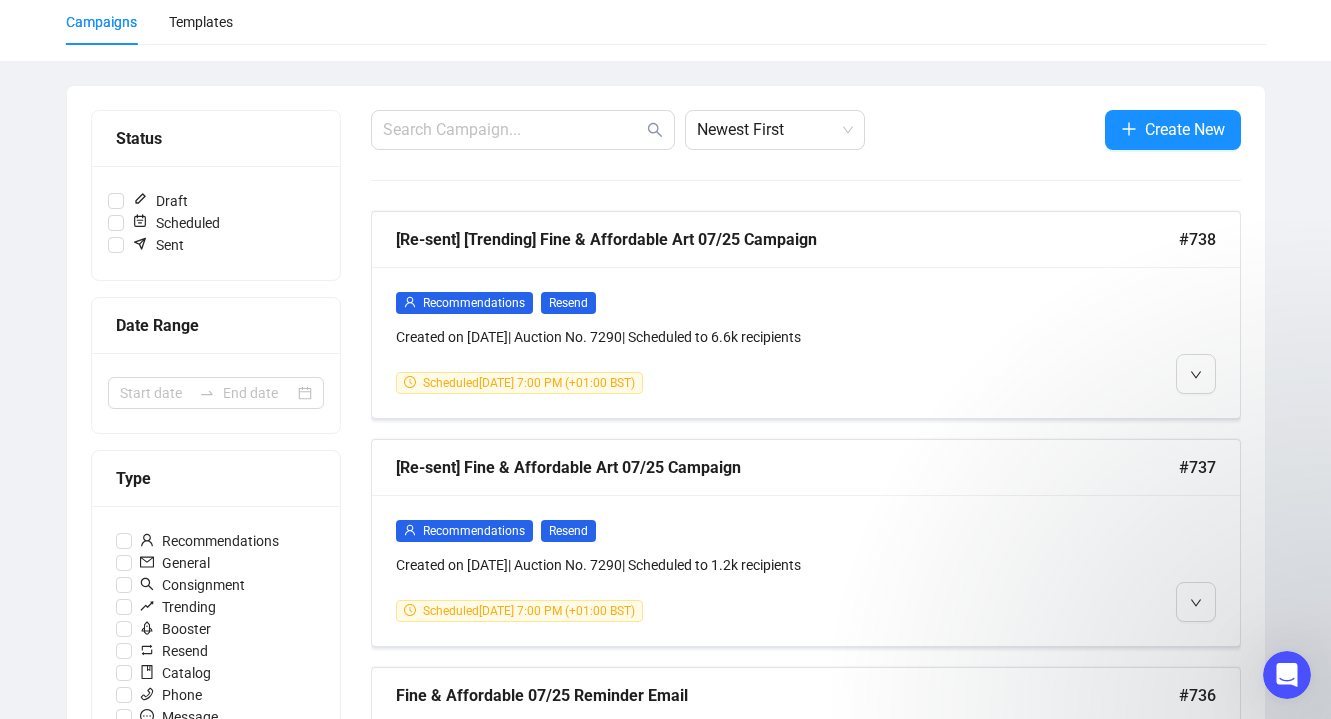 scroll, scrollTop: 145, scrollLeft: 0, axis: vertical 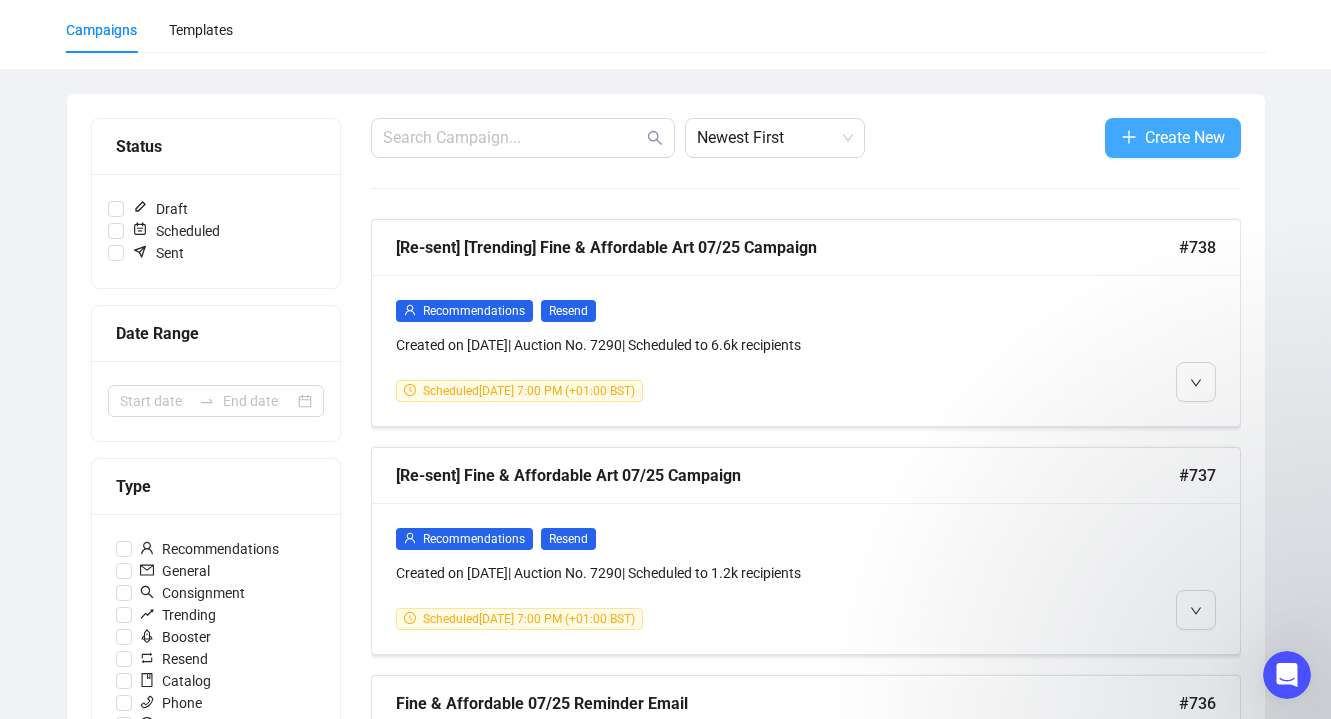 click on "Create New" at bounding box center (1185, 137) 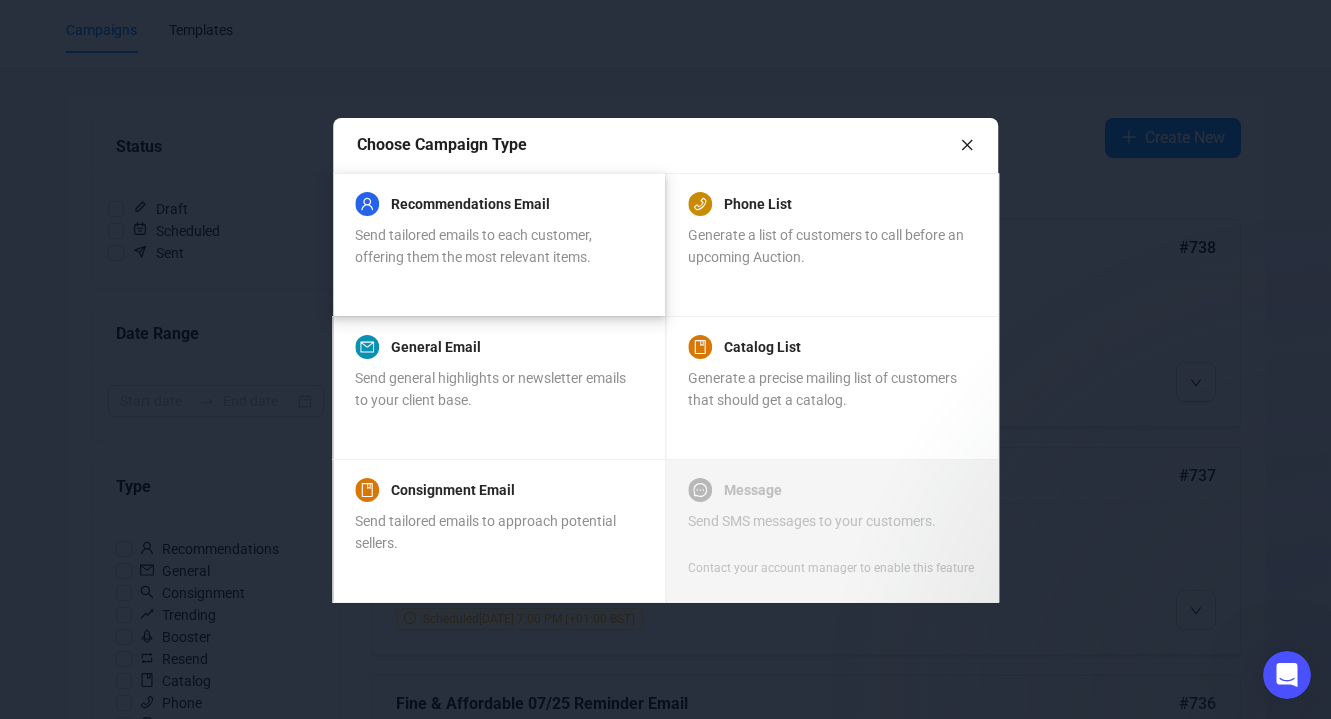 click on "Send tailored emails to each customer, offering them the most relevant items." at bounding box center (473, 246) 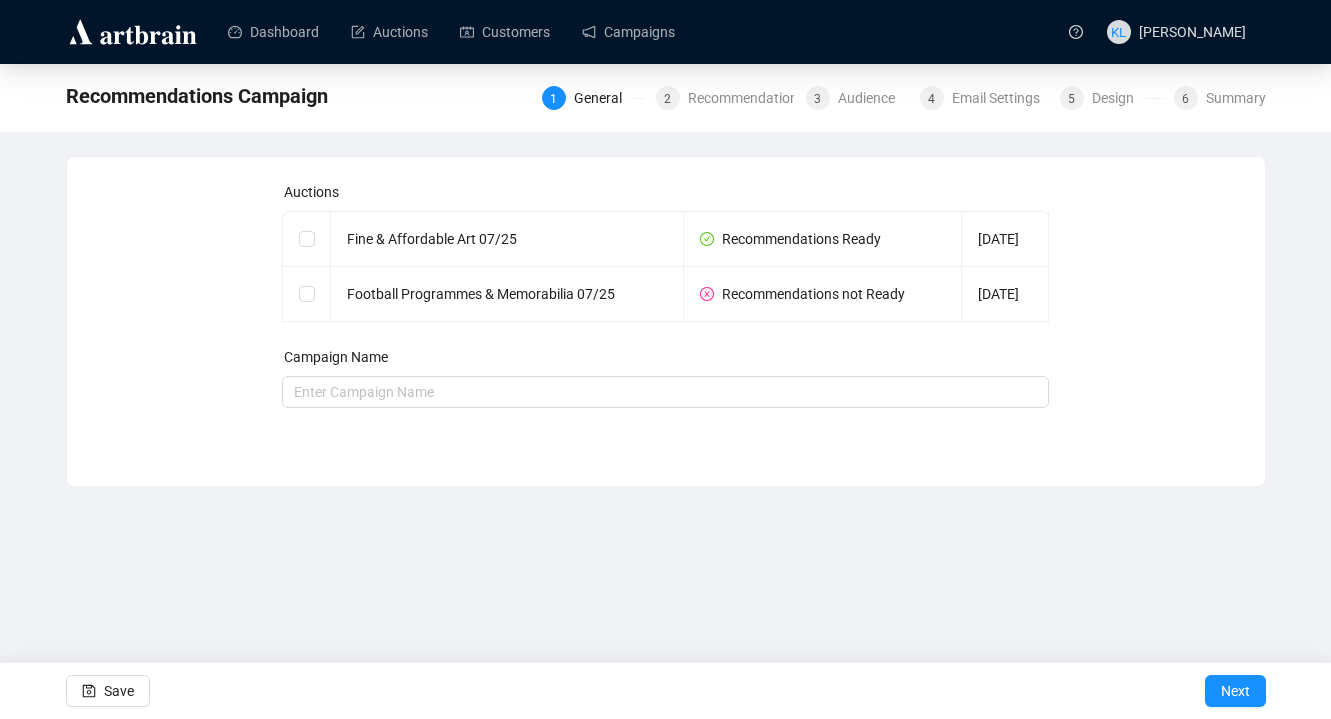 scroll, scrollTop: 0, scrollLeft: 0, axis: both 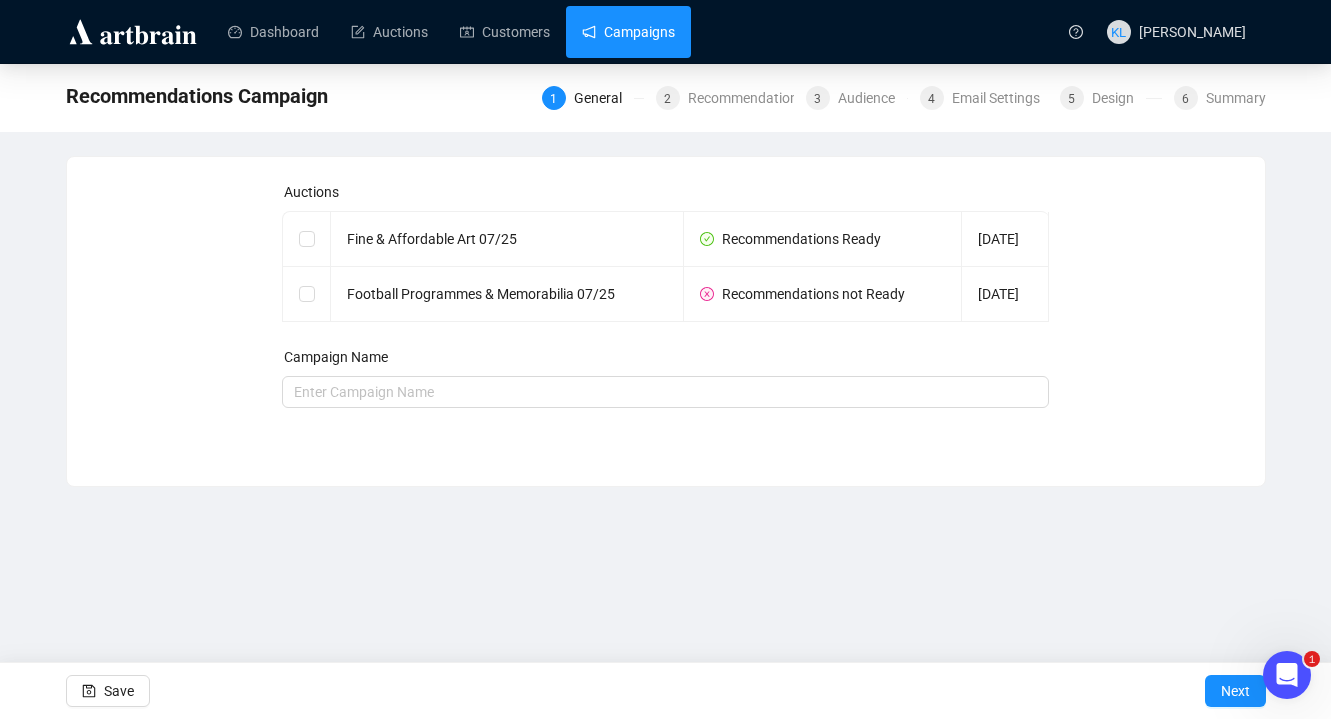 click on "Campaigns" at bounding box center [628, 32] 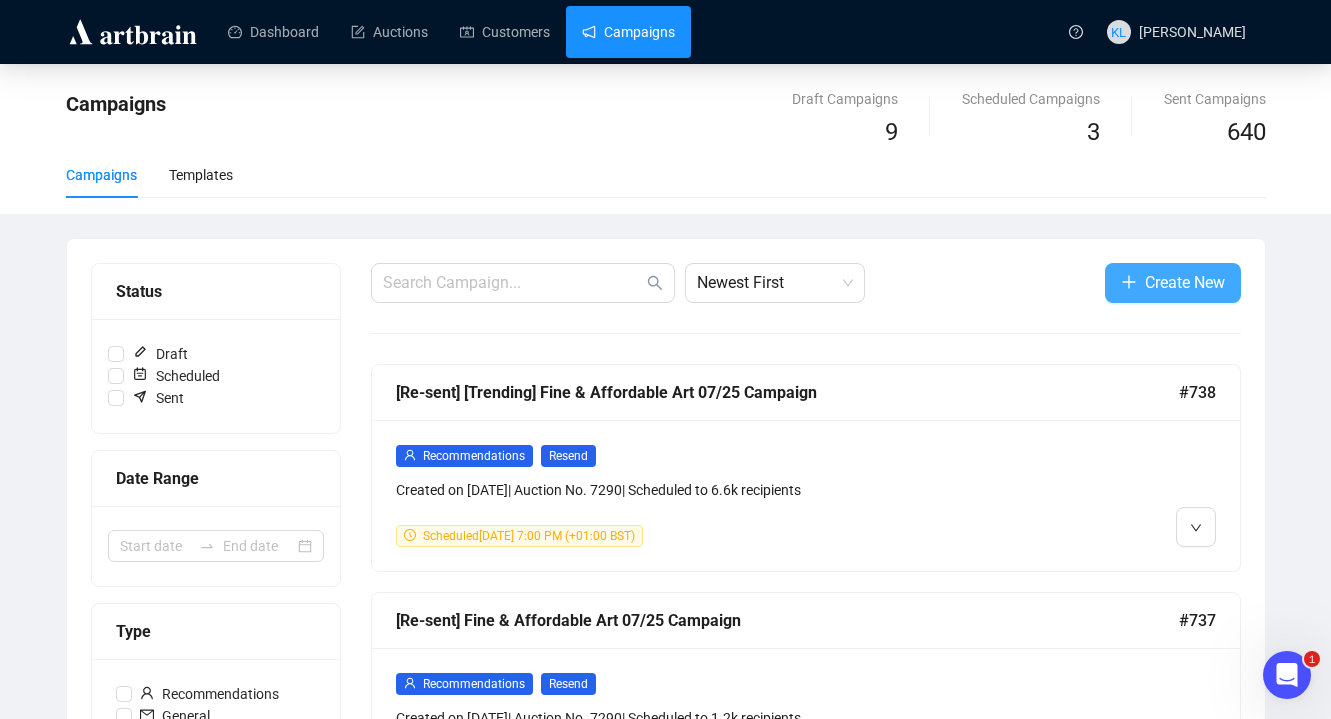 click 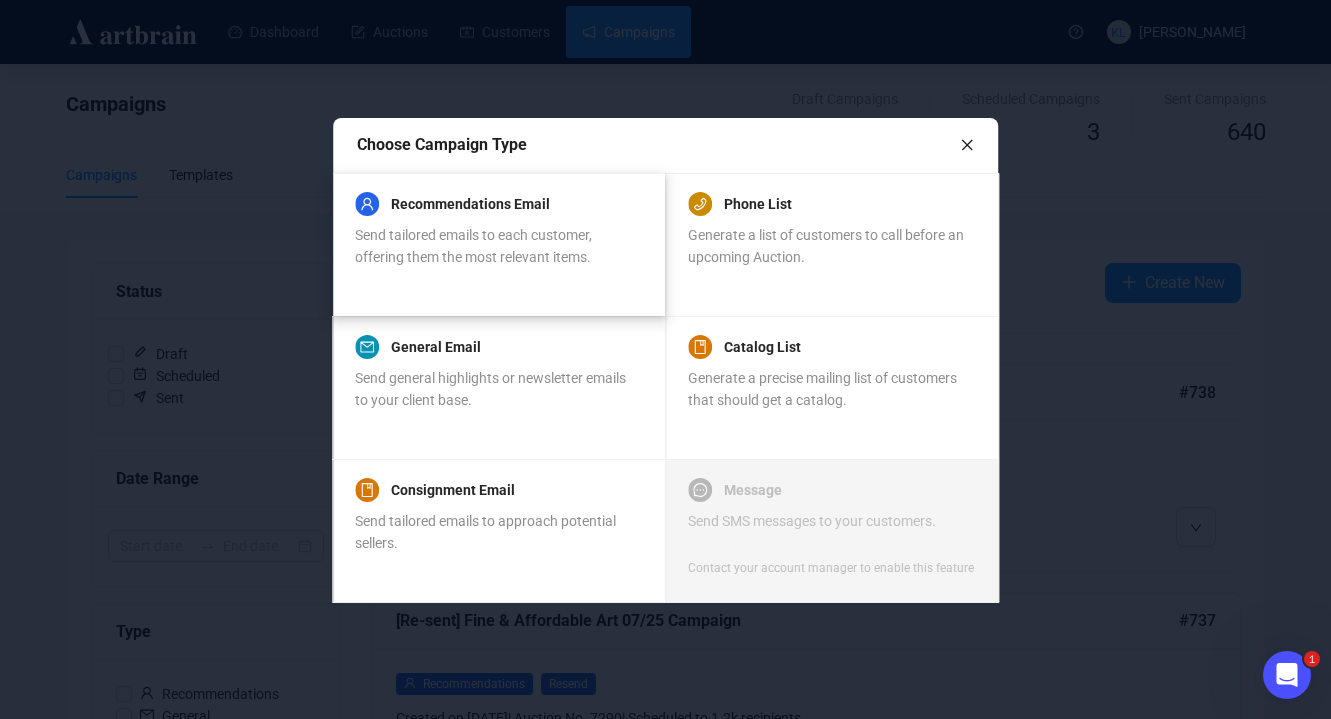 click on "Send tailored emails to each customer, offering them the most relevant items." at bounding box center [473, 246] 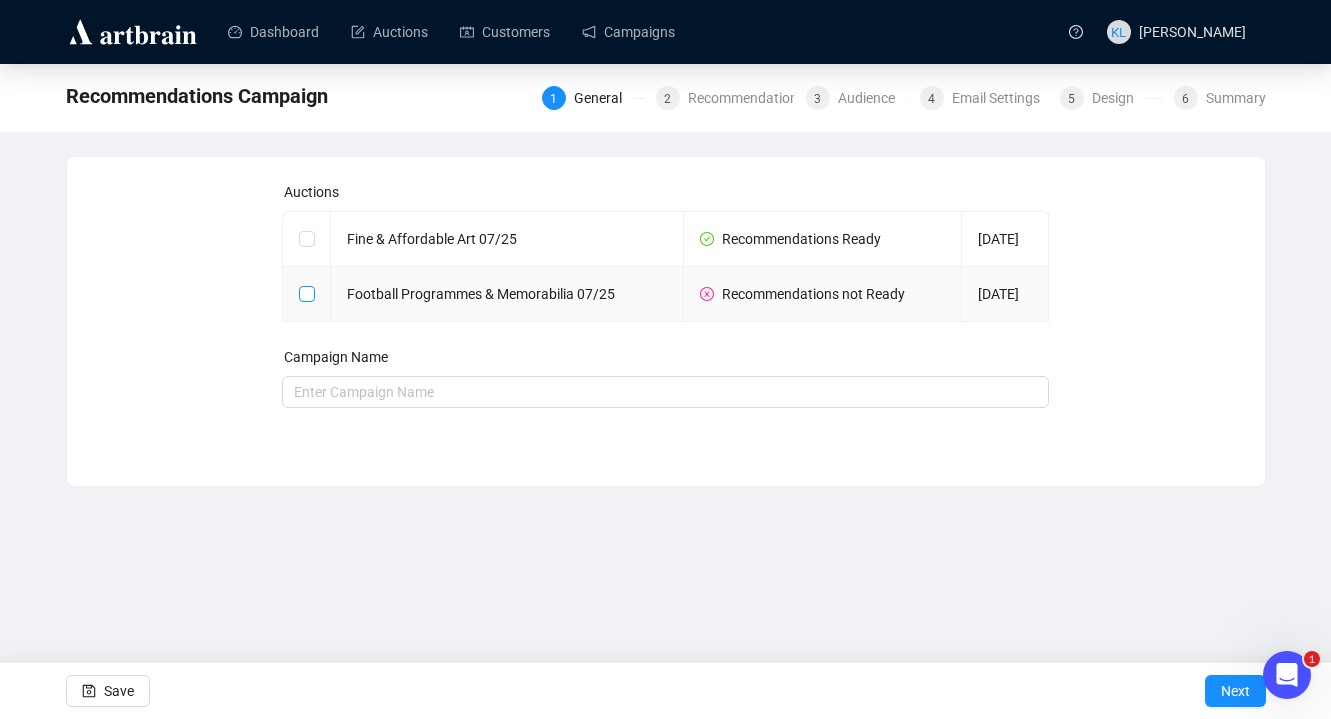 click at bounding box center (306, 293) 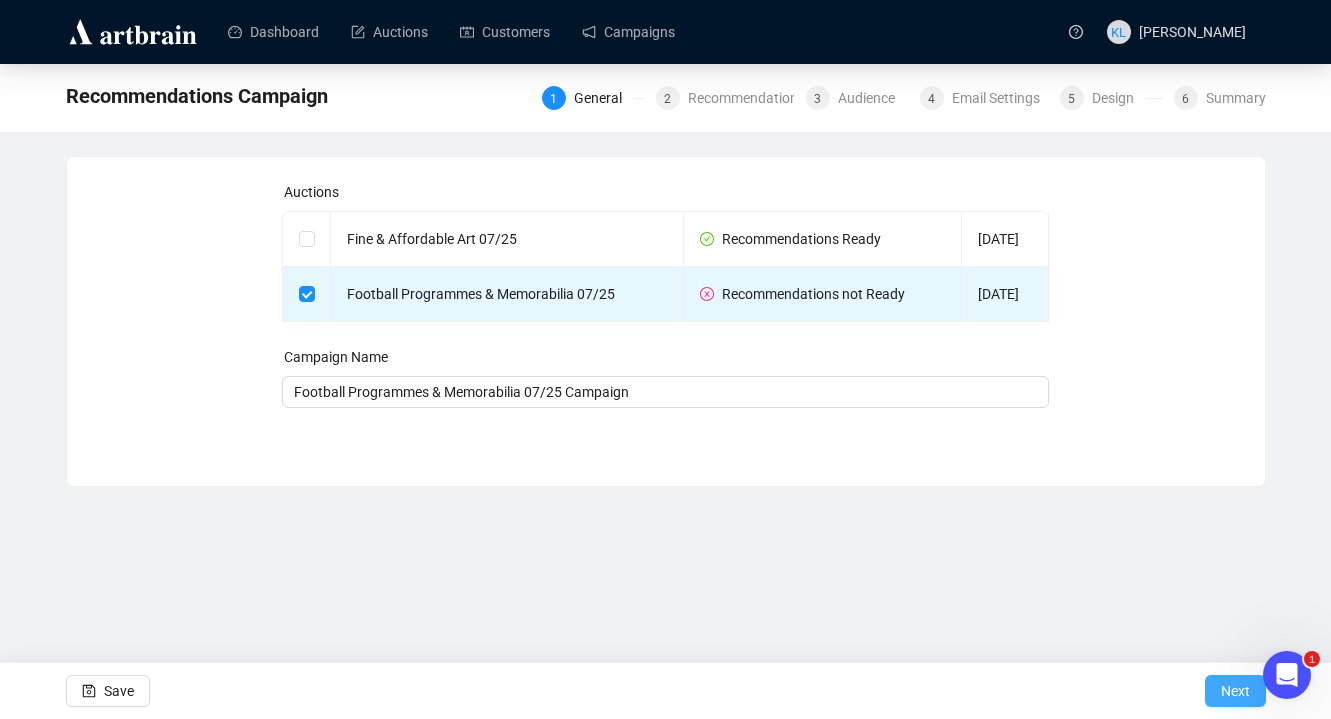 click on "Next" at bounding box center [1235, 691] 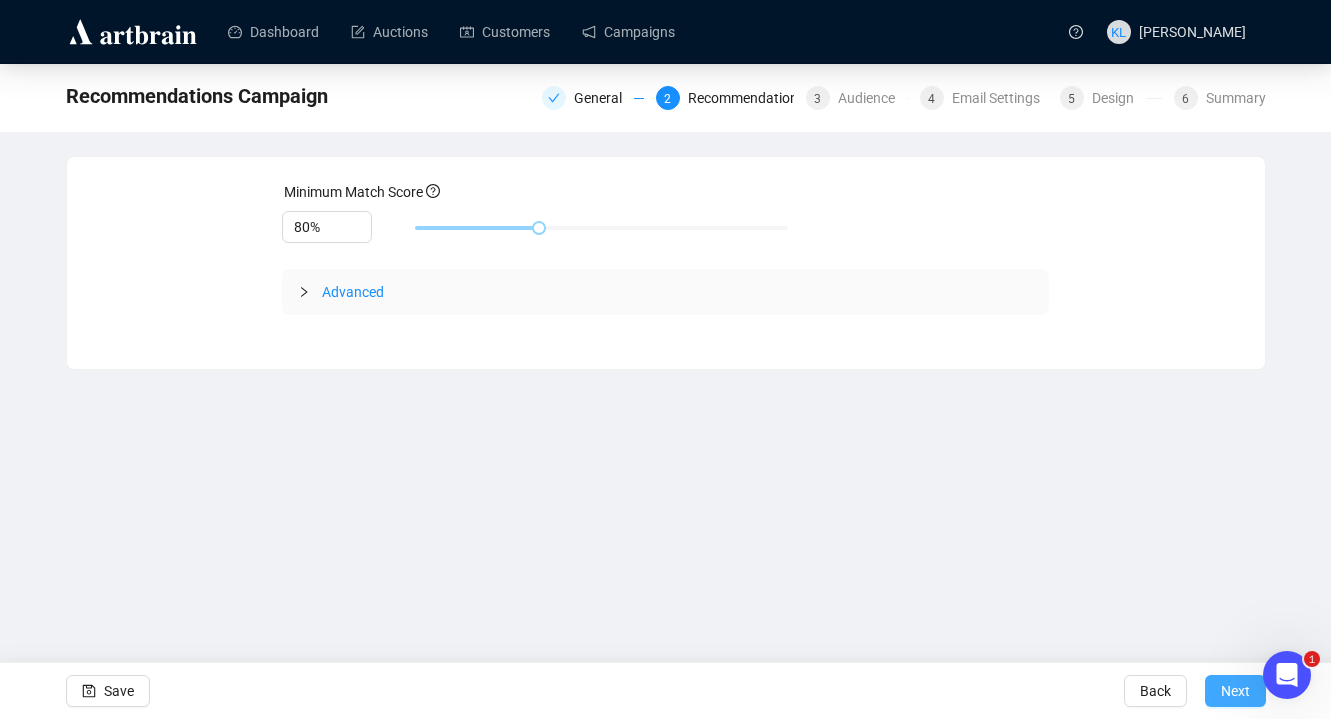 click on "Next" at bounding box center [1235, 691] 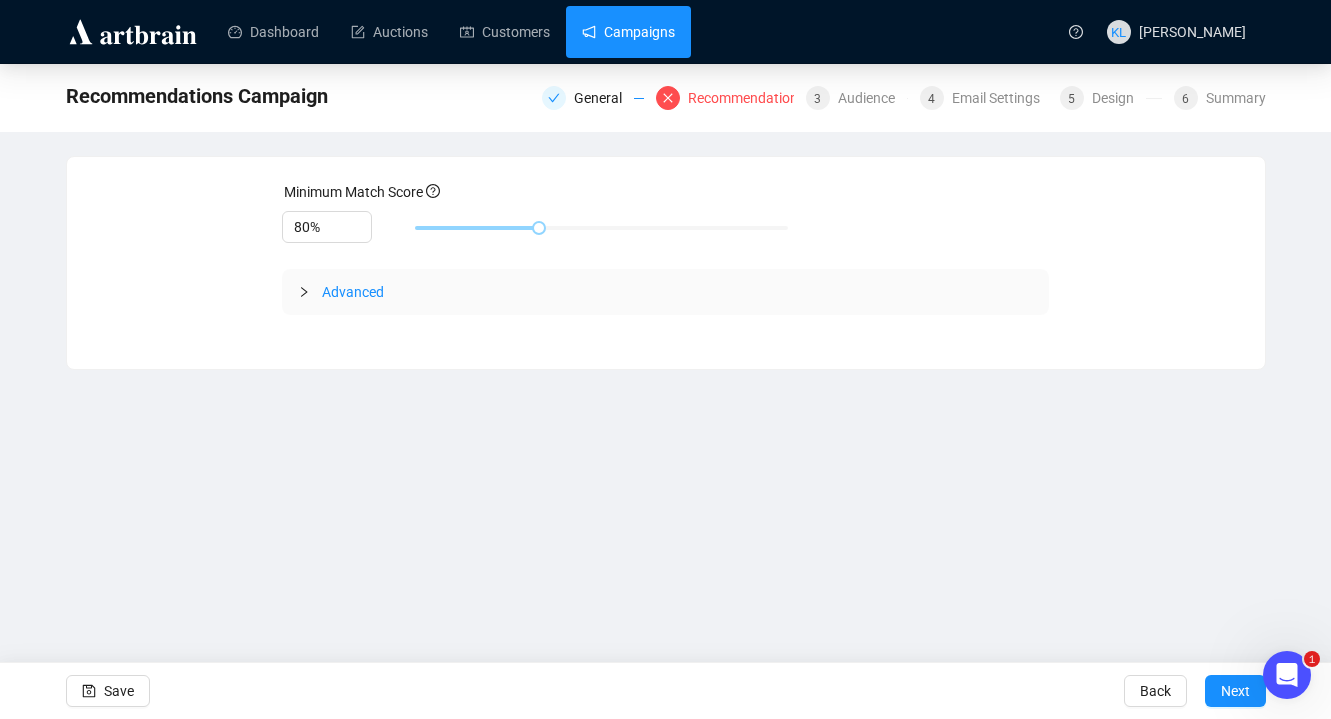 click on "Campaigns" at bounding box center (628, 32) 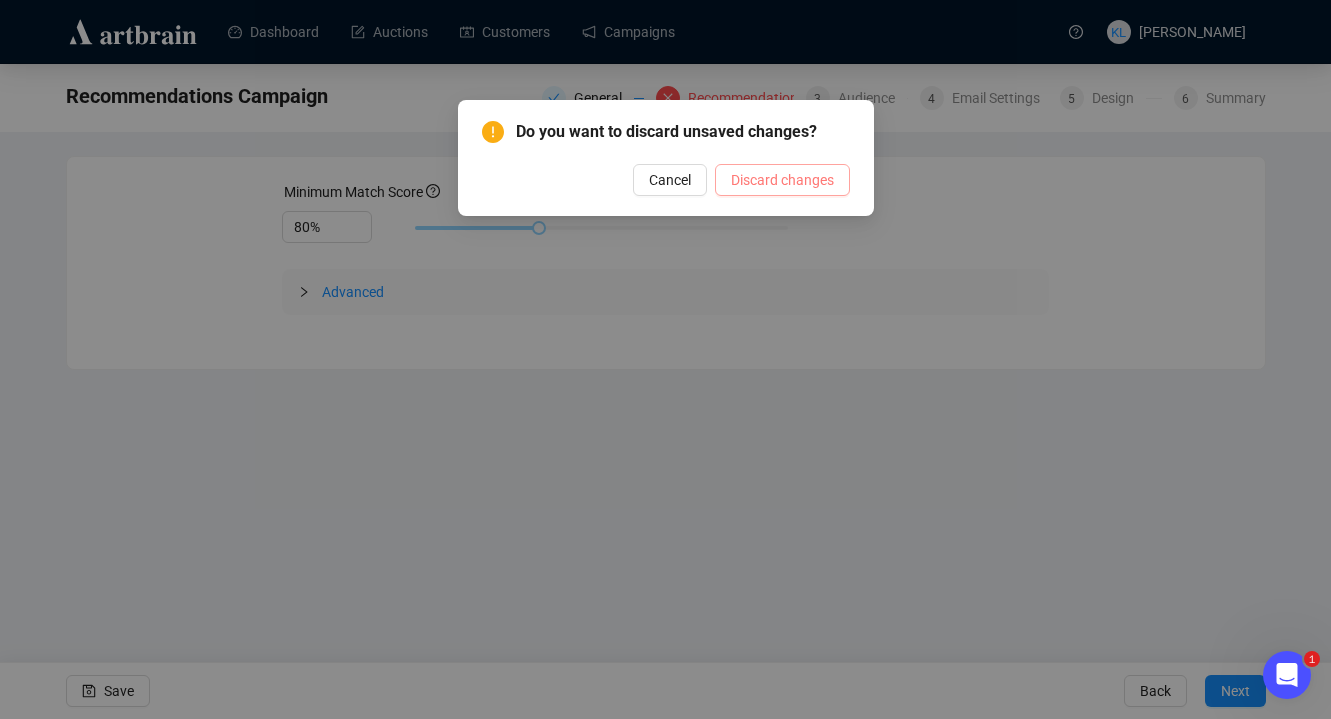 click on "Discard changes" at bounding box center [782, 180] 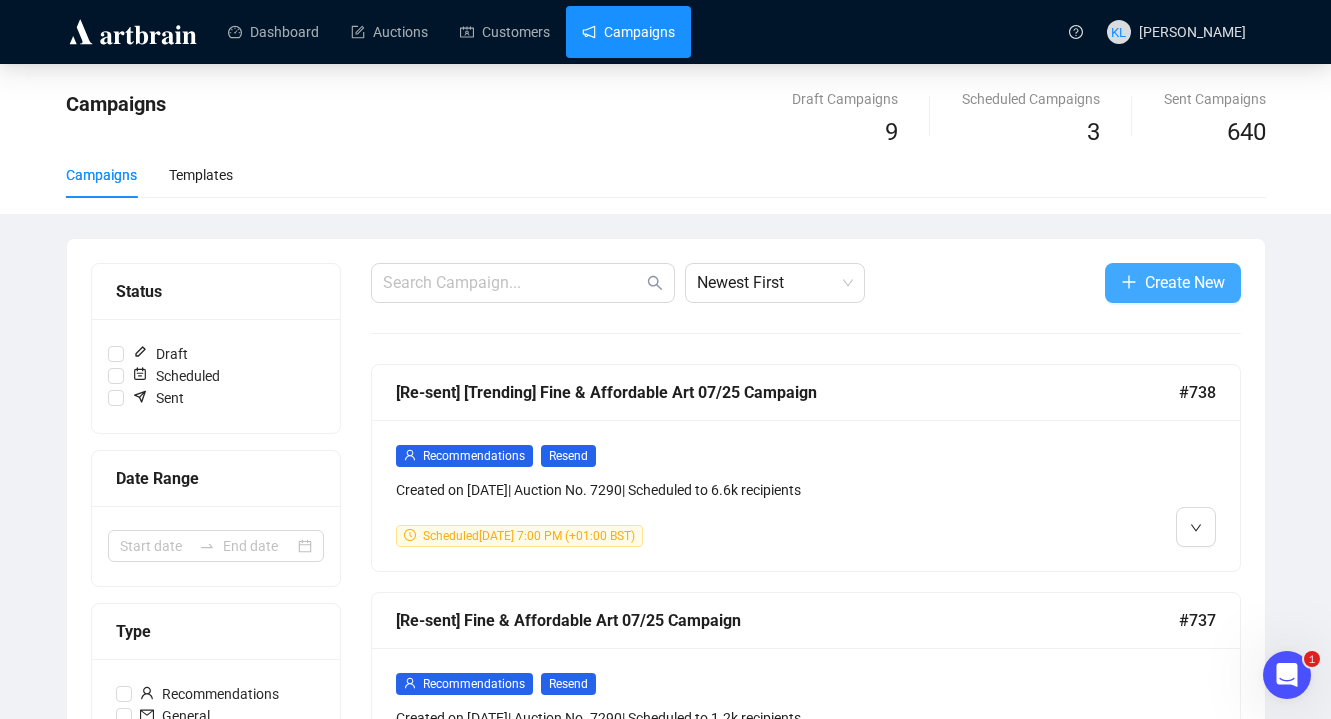 click on "Create New" at bounding box center (1173, 283) 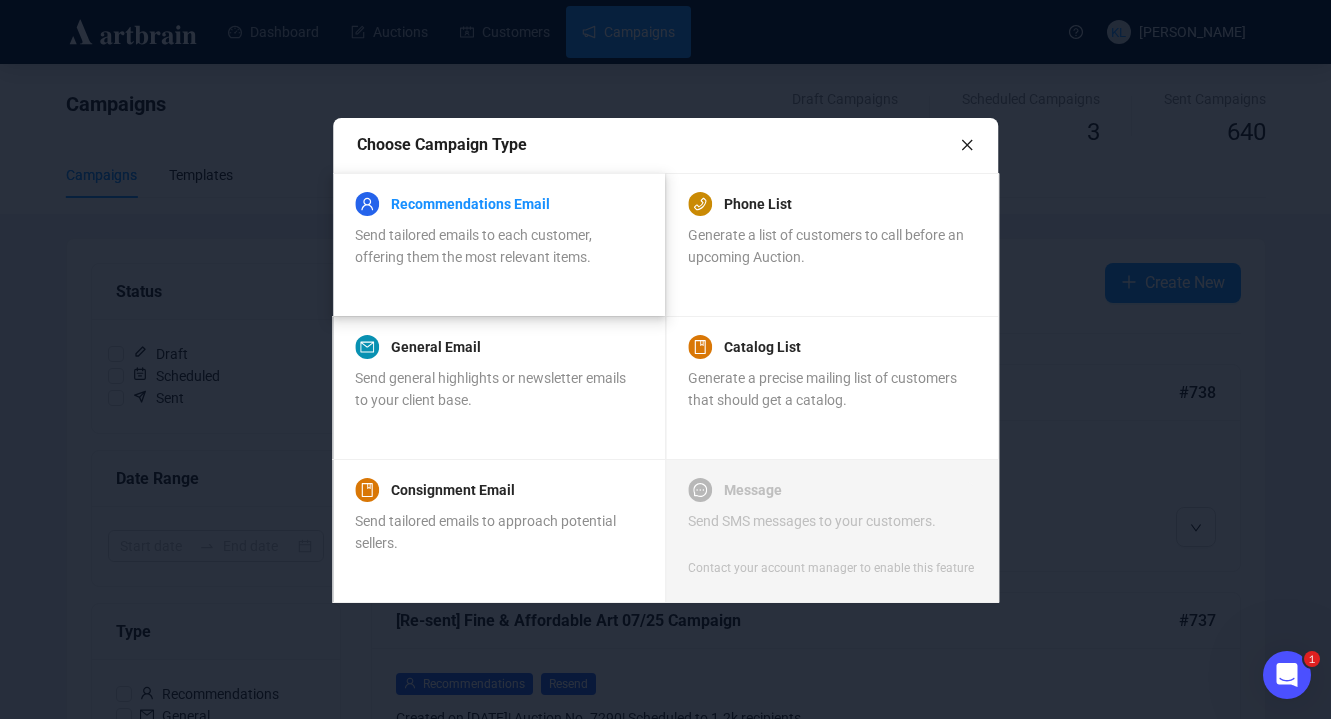 click on "Recommendations Email" at bounding box center (470, 204) 